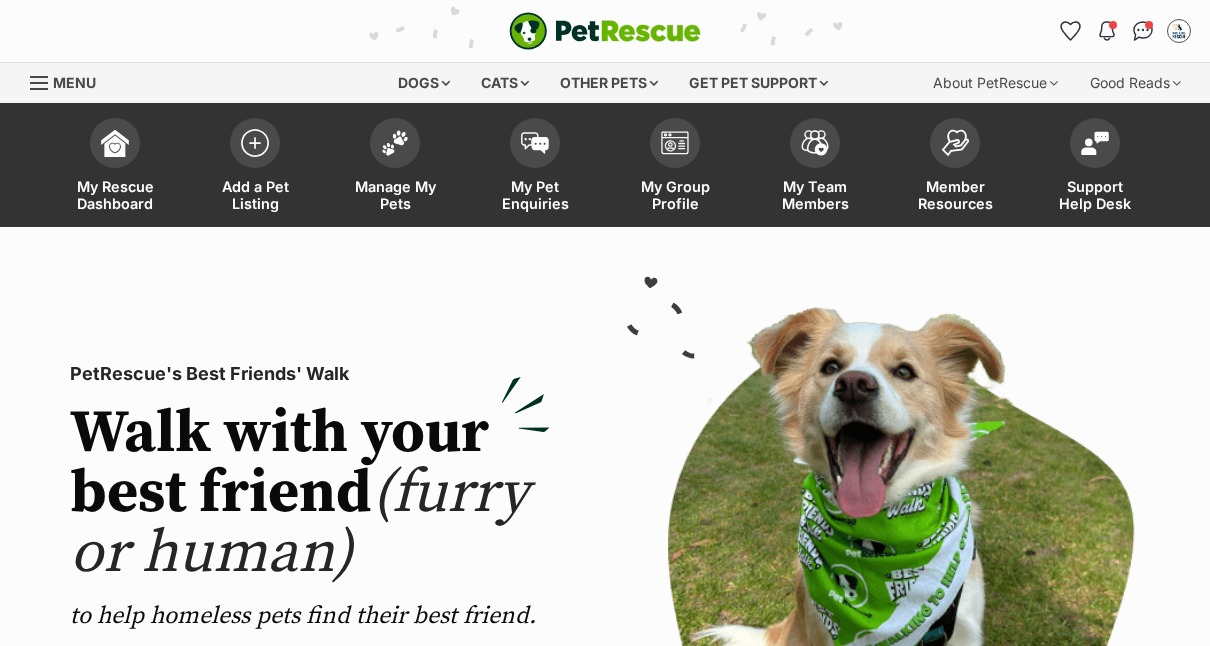 scroll, scrollTop: 0, scrollLeft: 0, axis: both 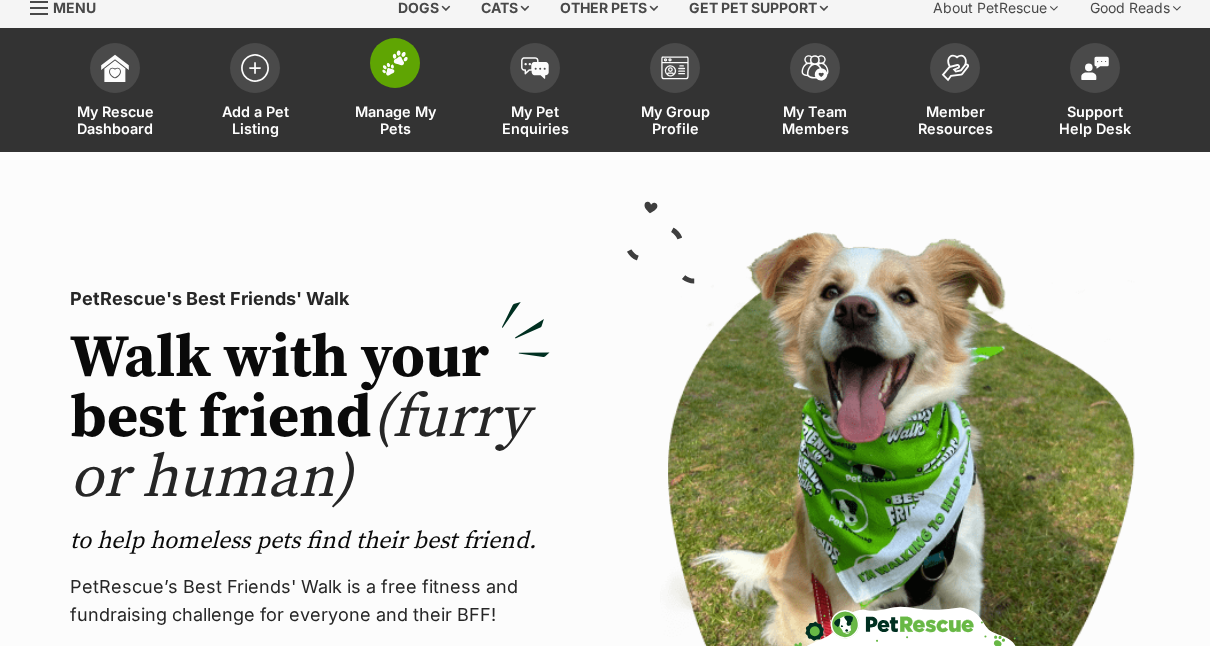 click on "Manage My Pets" at bounding box center (395, 92) 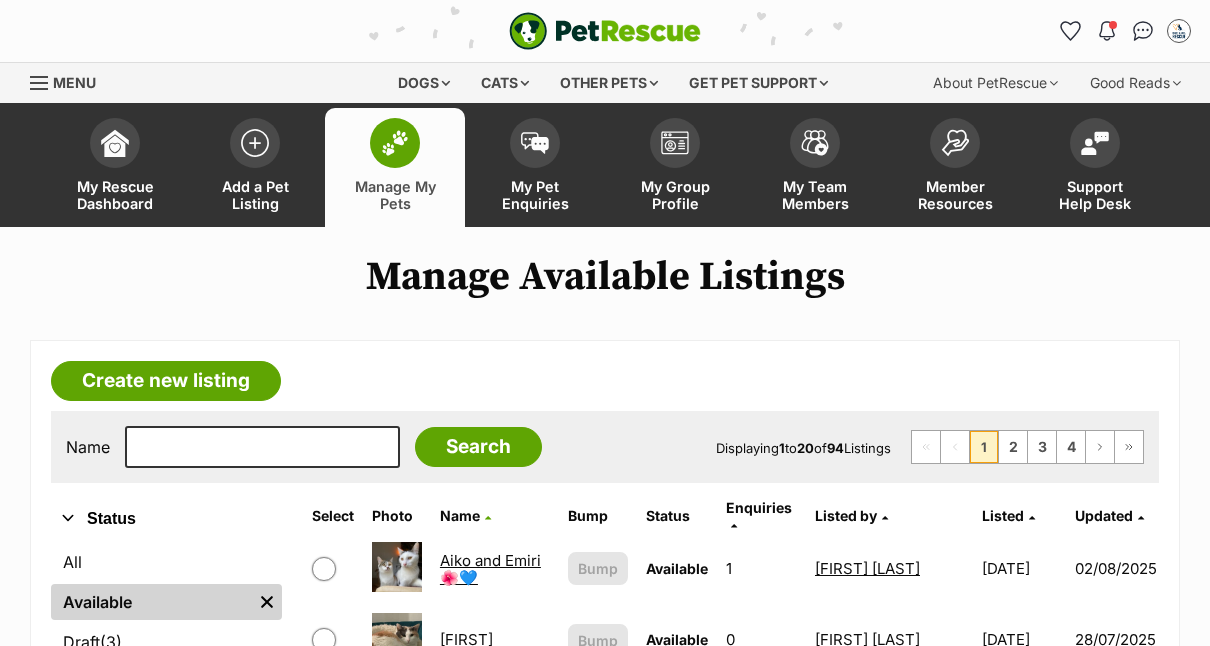 scroll, scrollTop: 0, scrollLeft: 0, axis: both 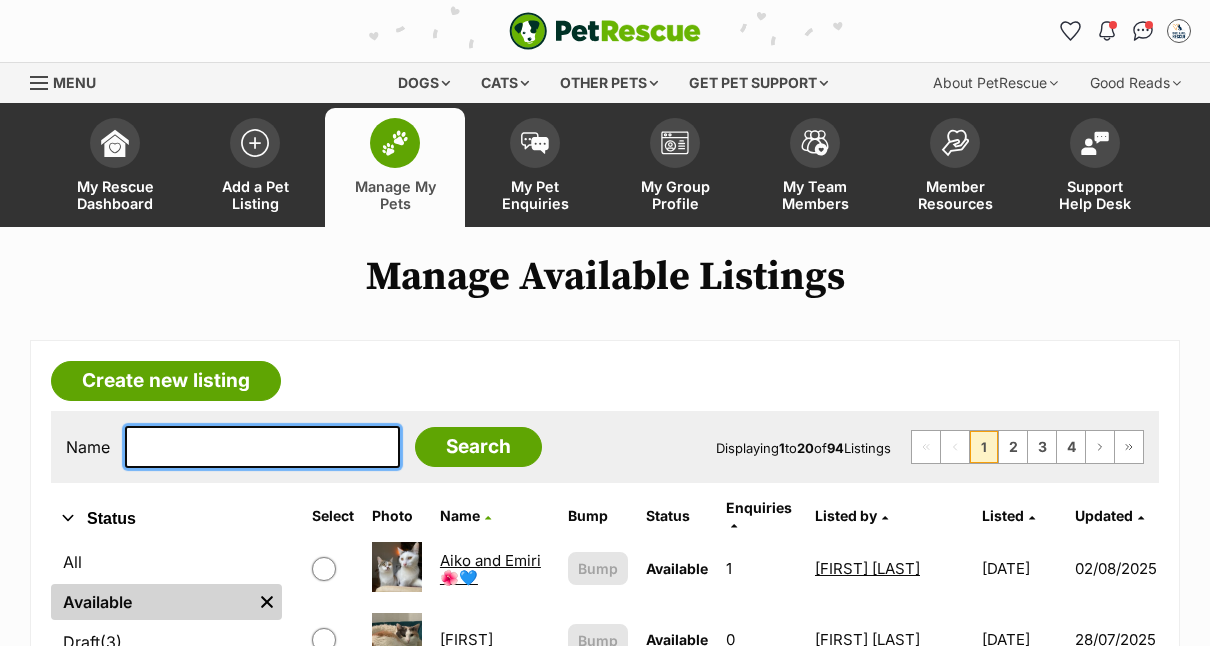 click at bounding box center (262, 447) 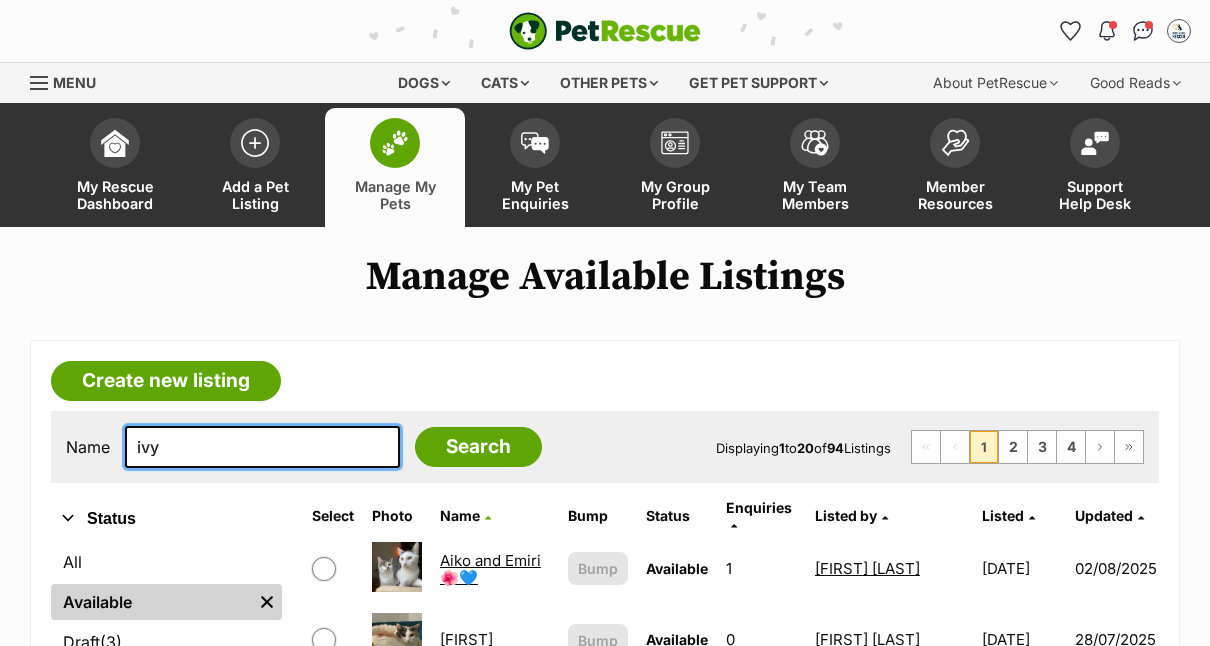 type on "ivy" 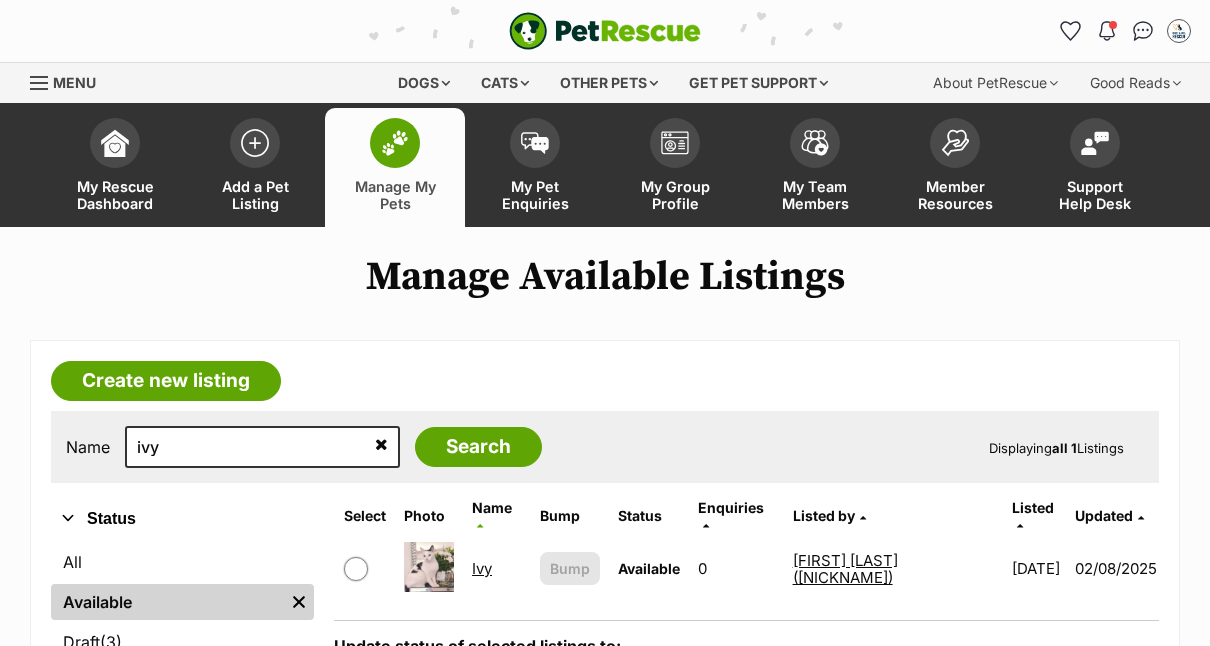 scroll, scrollTop: 0, scrollLeft: 0, axis: both 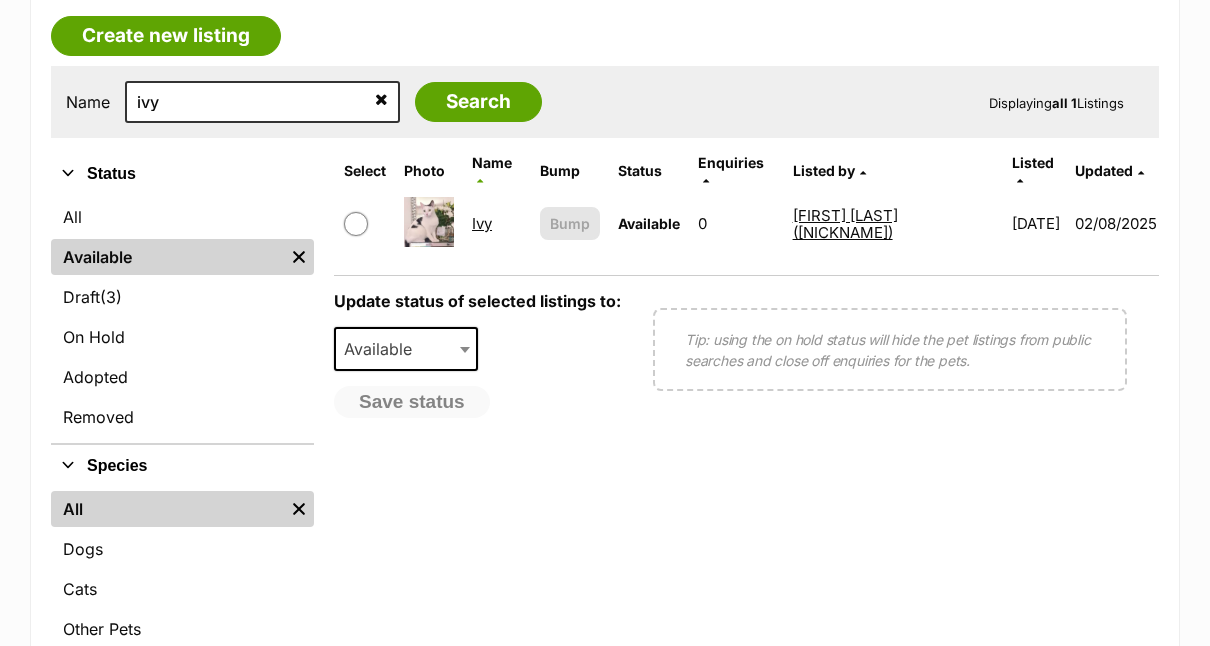 click on "Ivy" at bounding box center [482, 223] 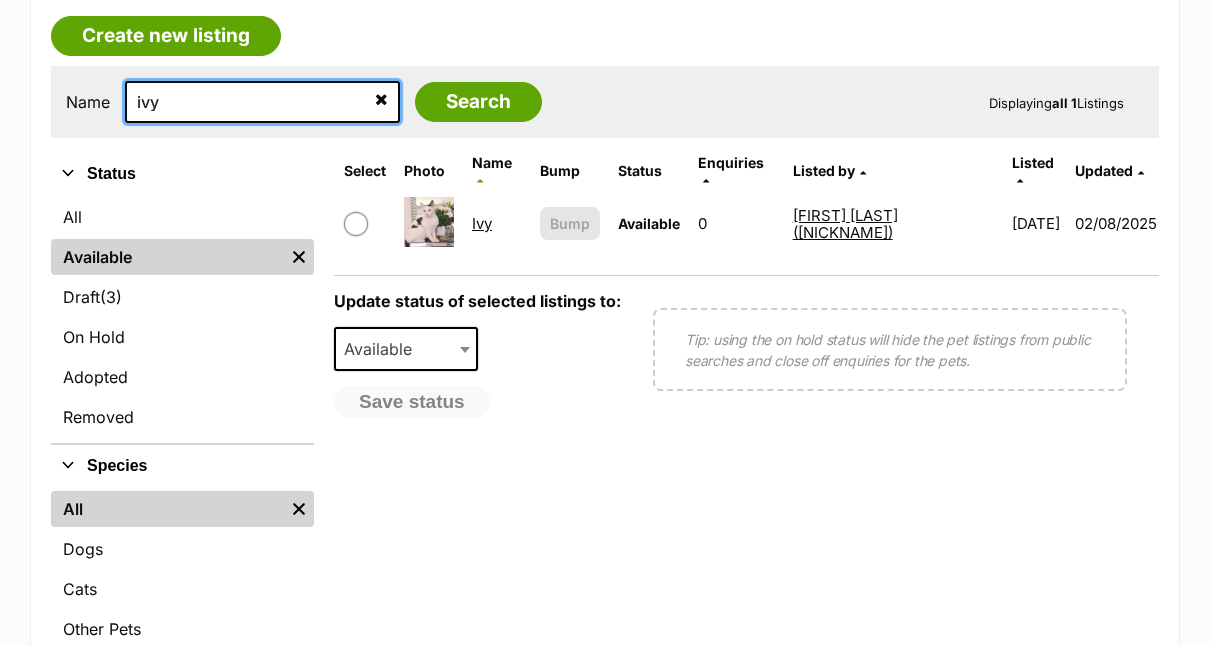 click on "ivy" at bounding box center (262, 102) 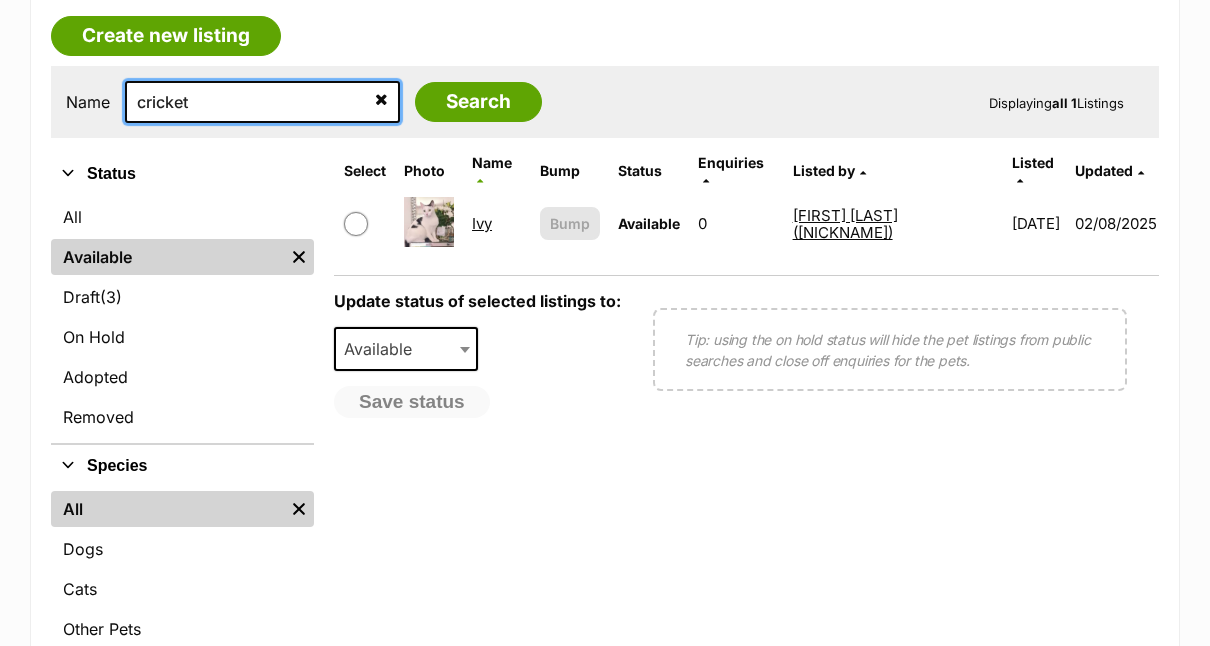 type on "cricket" 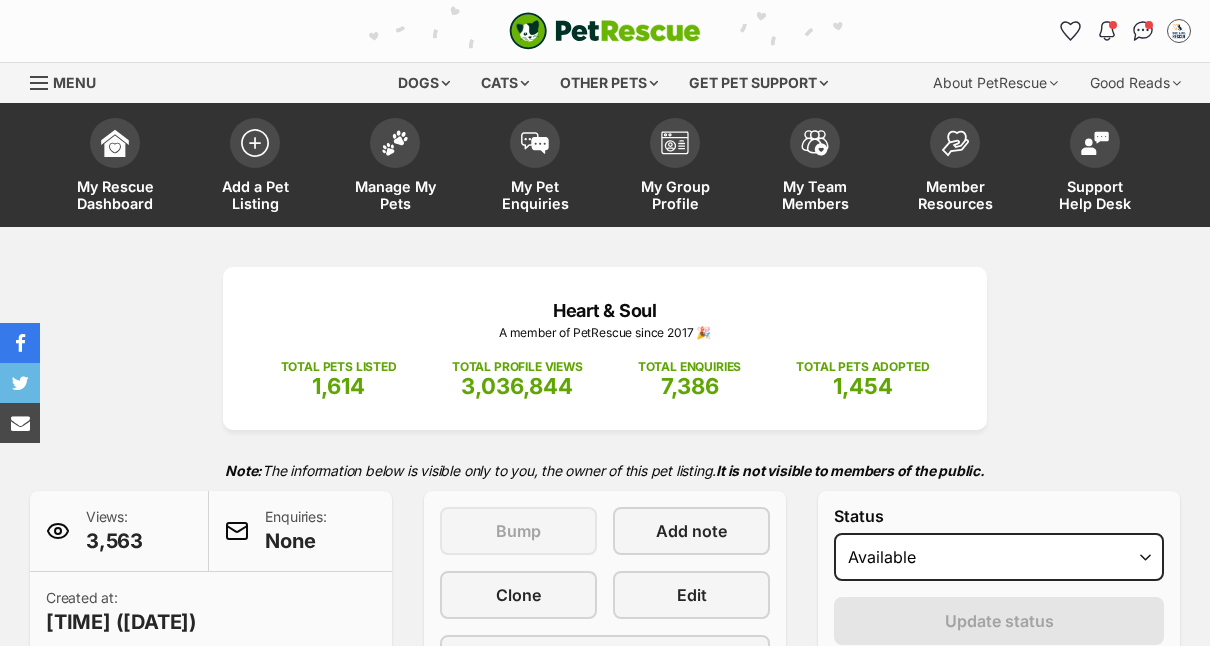 scroll, scrollTop: 0, scrollLeft: 0, axis: both 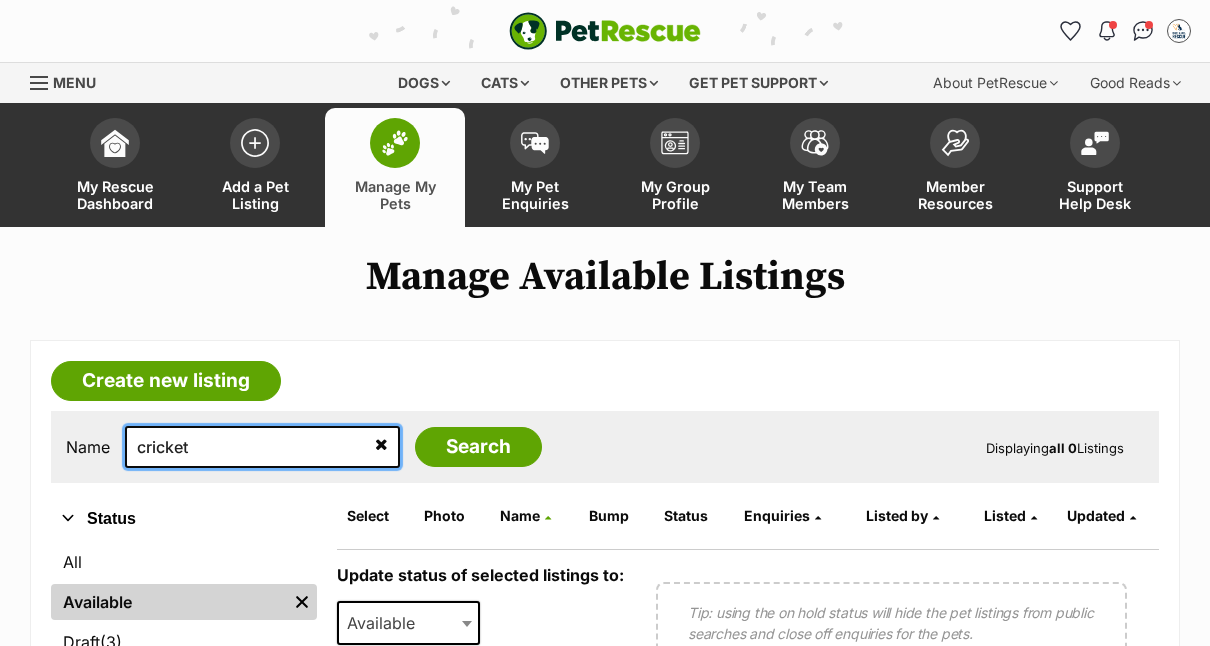 drag, startPoint x: 146, startPoint y: 448, endPoint x: 134, endPoint y: 448, distance: 12 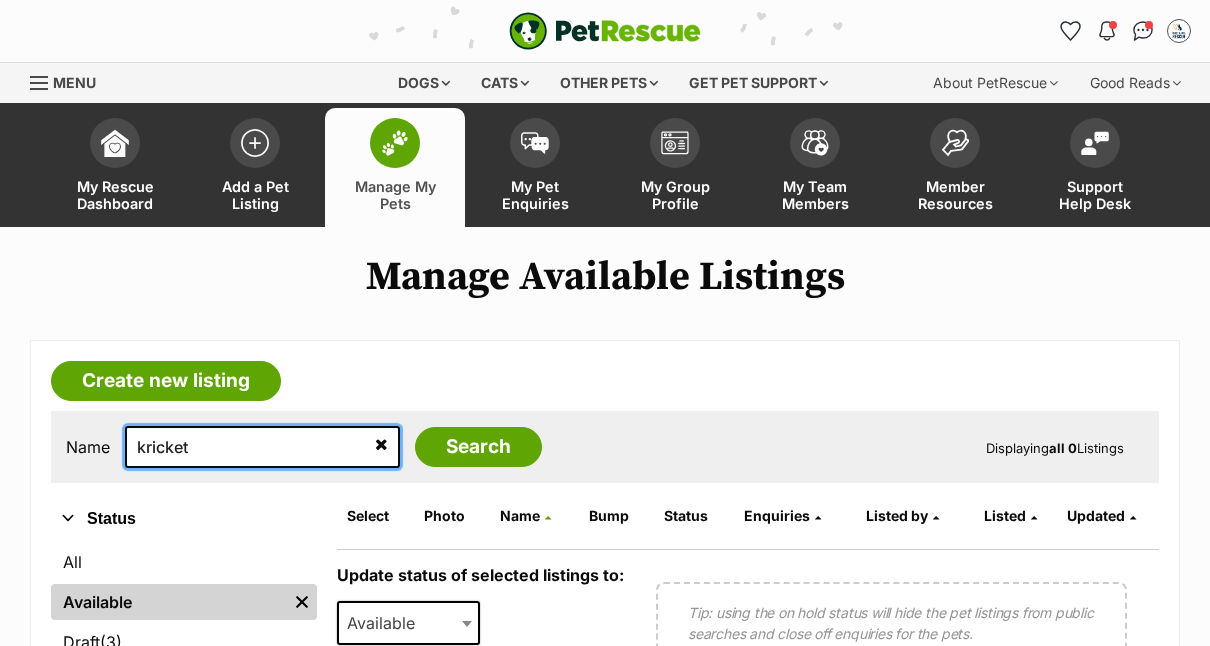 type on "kricket" 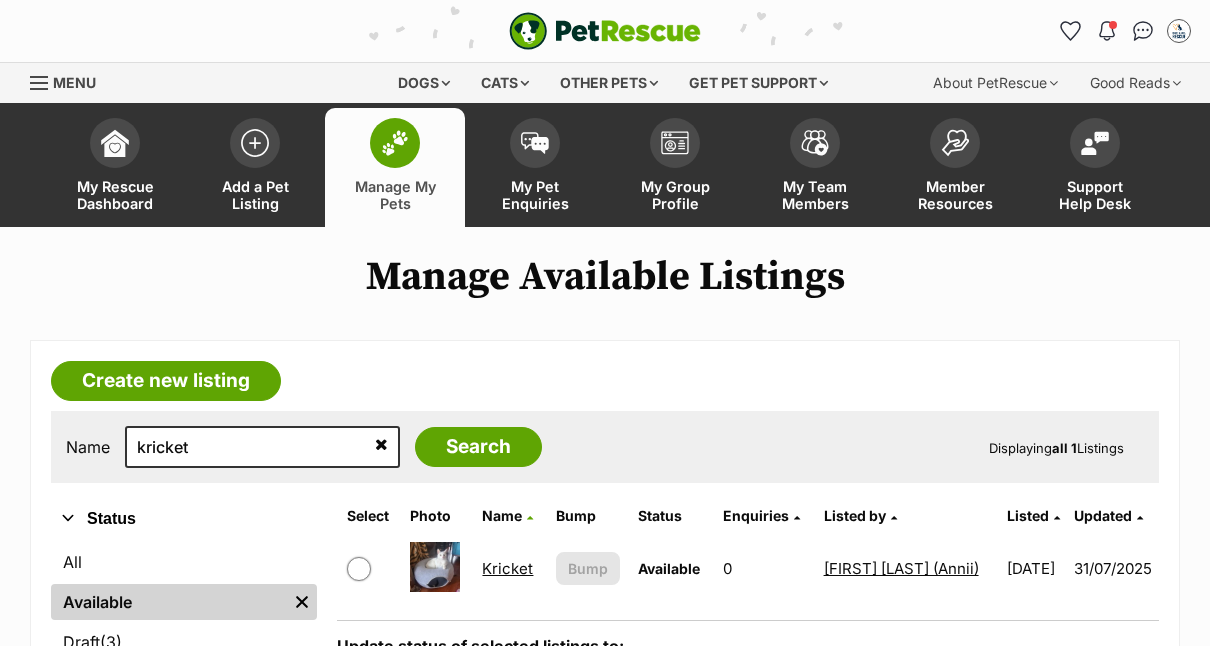 scroll, scrollTop: 0, scrollLeft: 0, axis: both 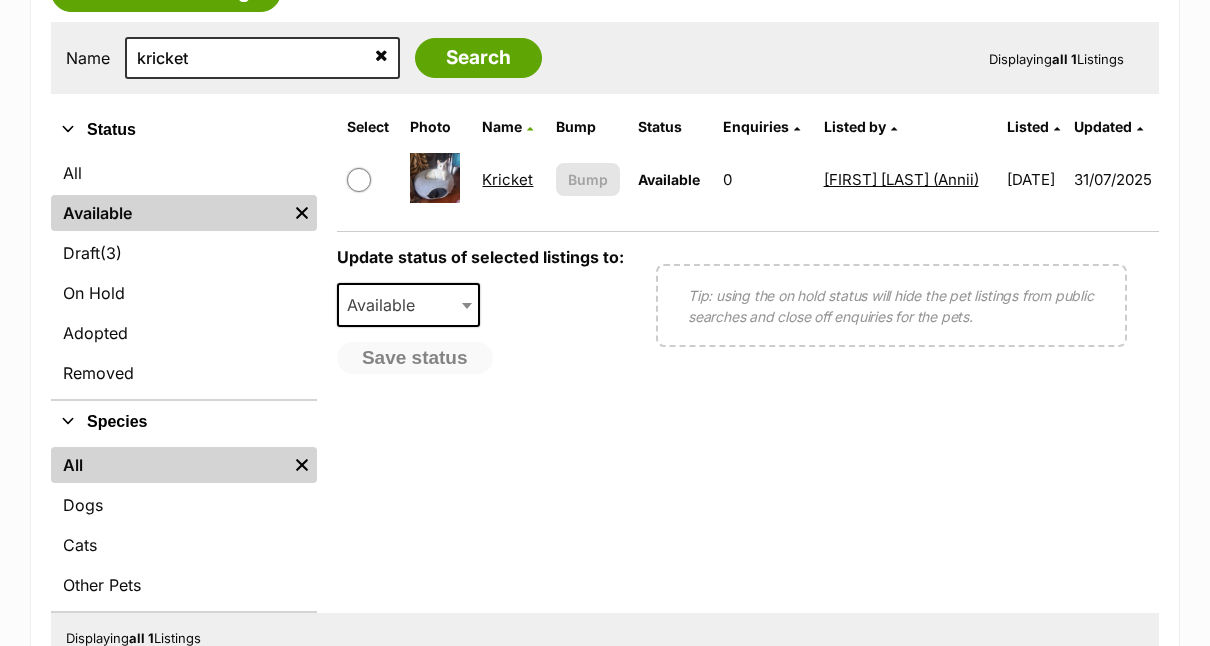 click on "Kricket" at bounding box center [507, 179] 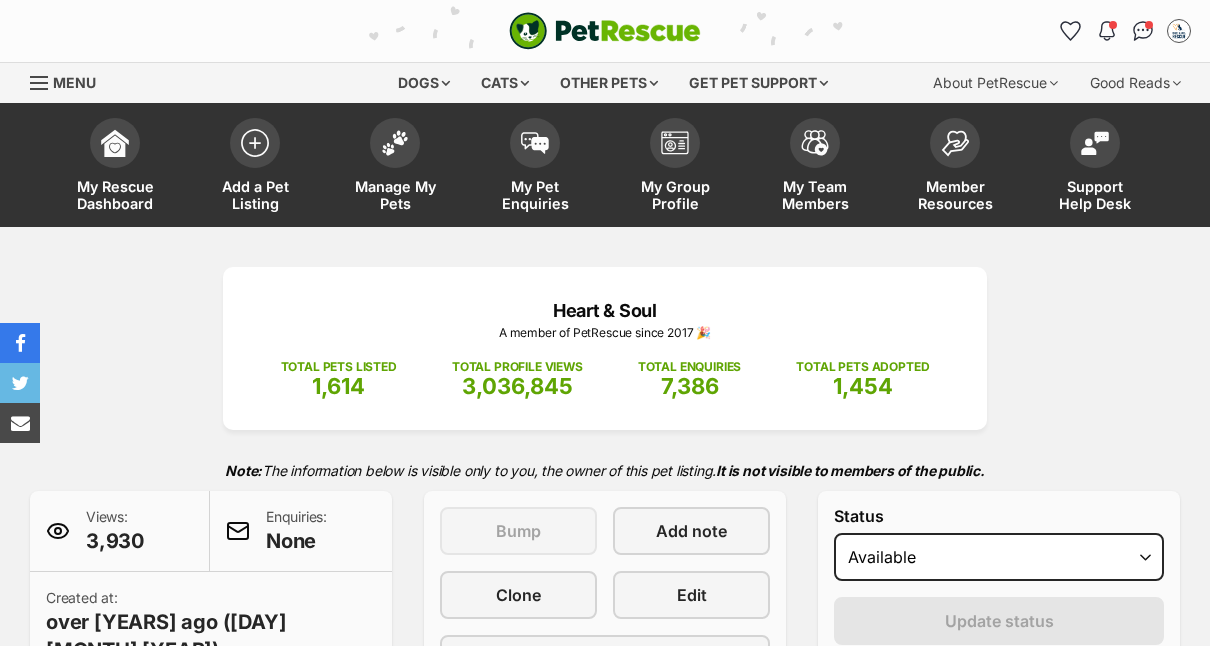 scroll, scrollTop: 0, scrollLeft: 0, axis: both 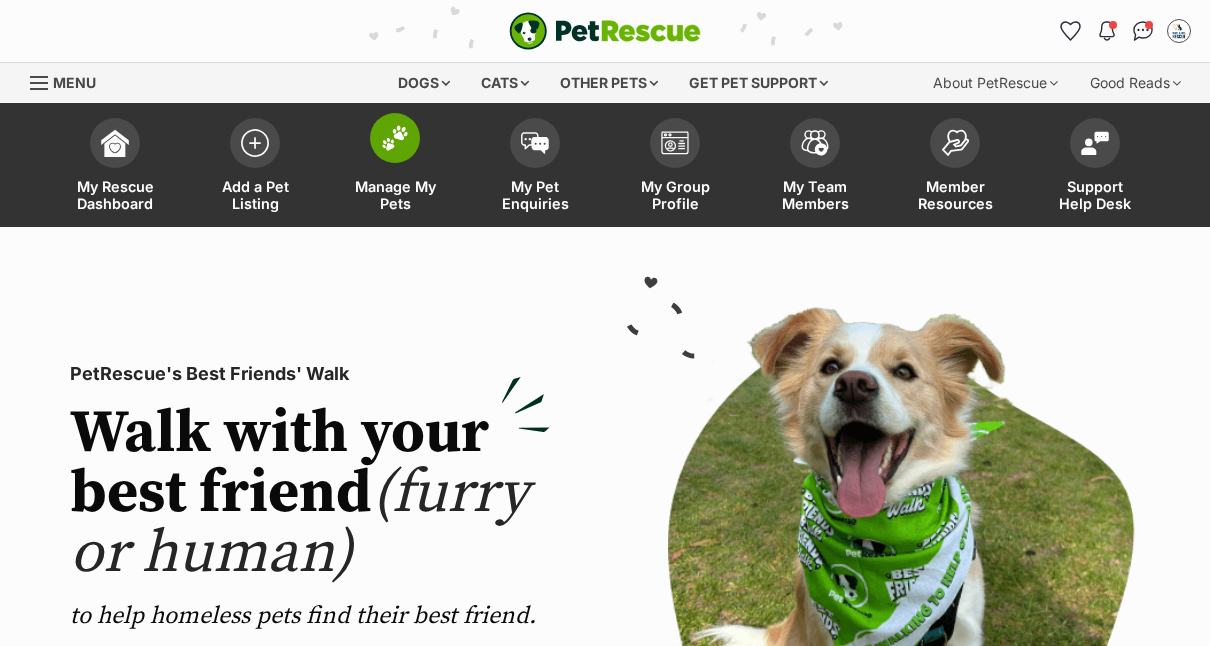 click at bounding box center [395, 138] 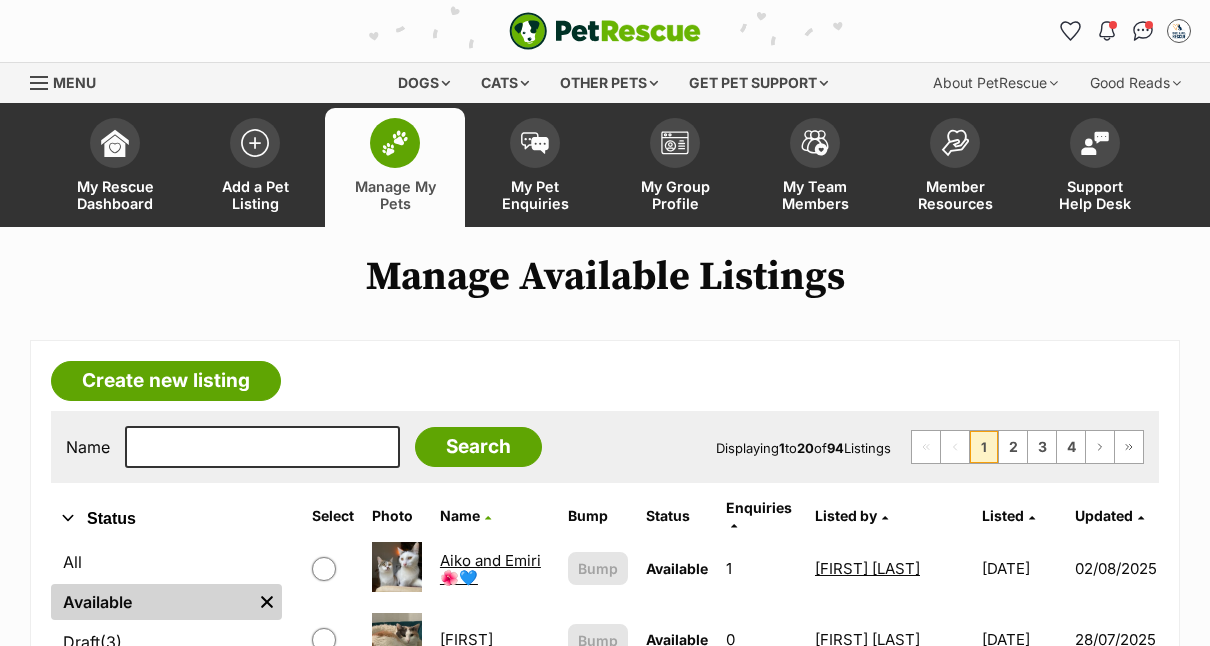 scroll, scrollTop: 0, scrollLeft: 0, axis: both 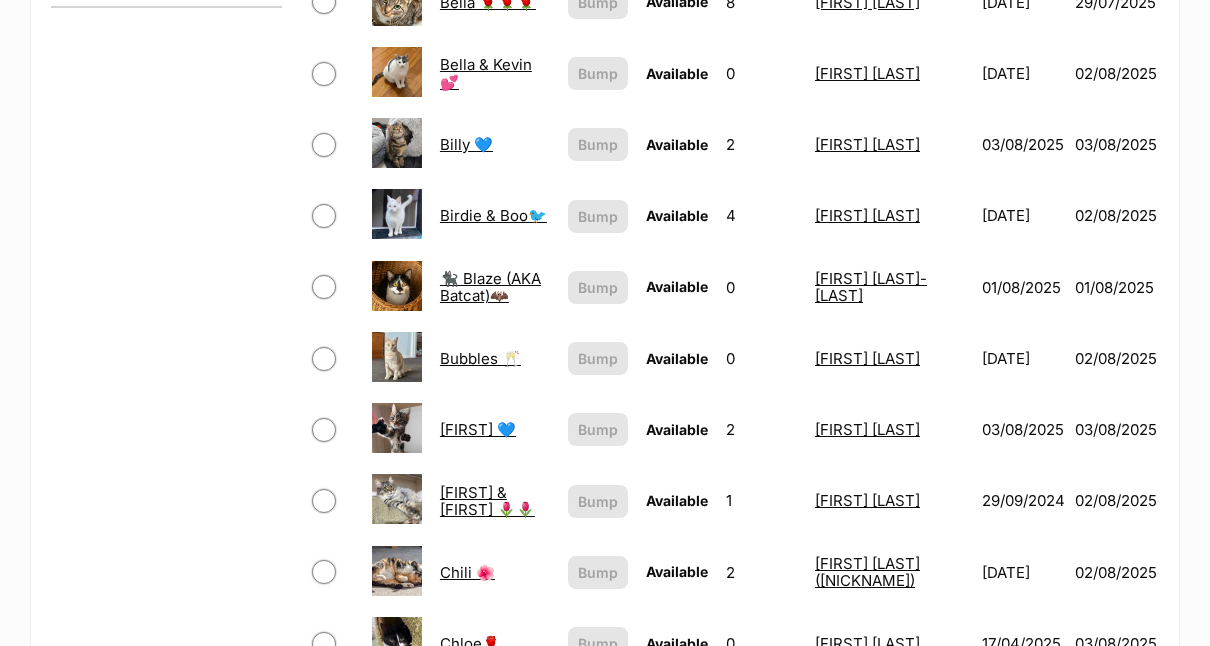 click on "🐈‍⬛ Blaze (AKA Batcat)🦇" at bounding box center (490, 287) 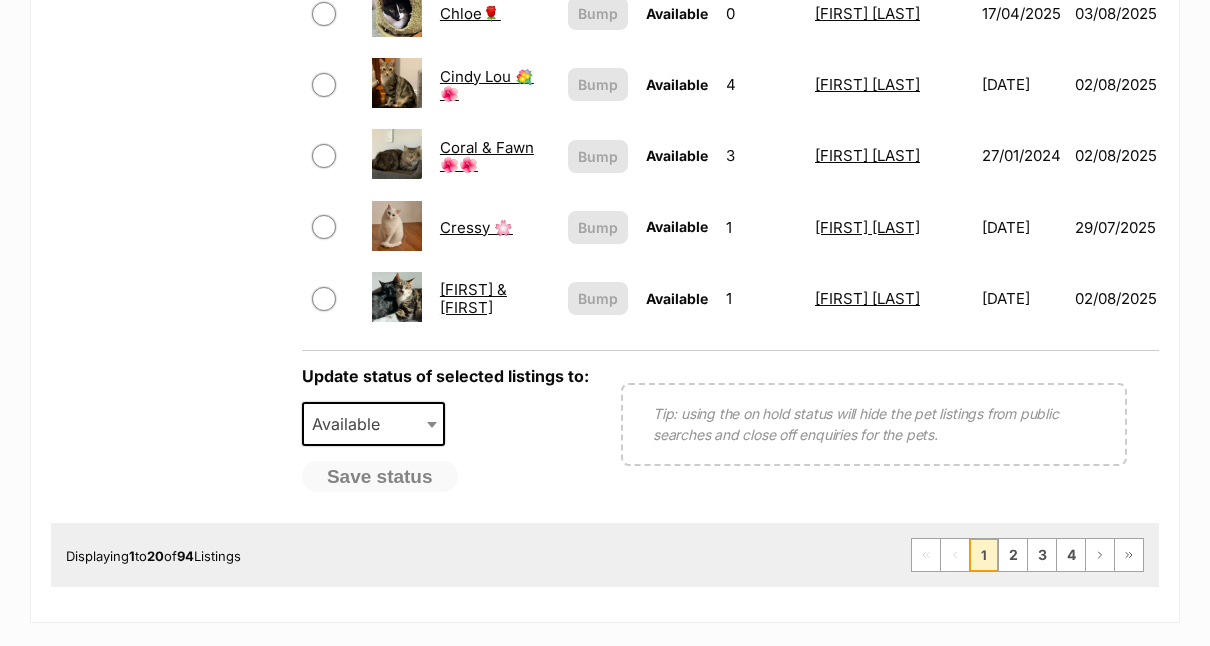 scroll, scrollTop: 1631, scrollLeft: 0, axis: vertical 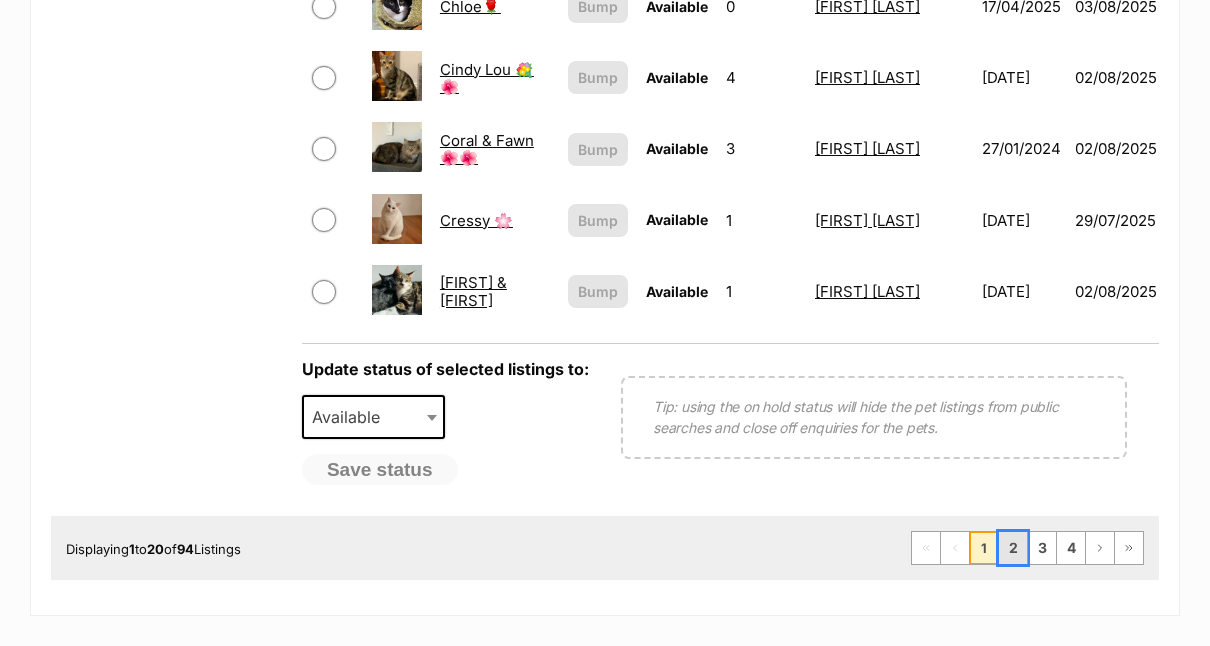 click on "2" at bounding box center [1013, 548] 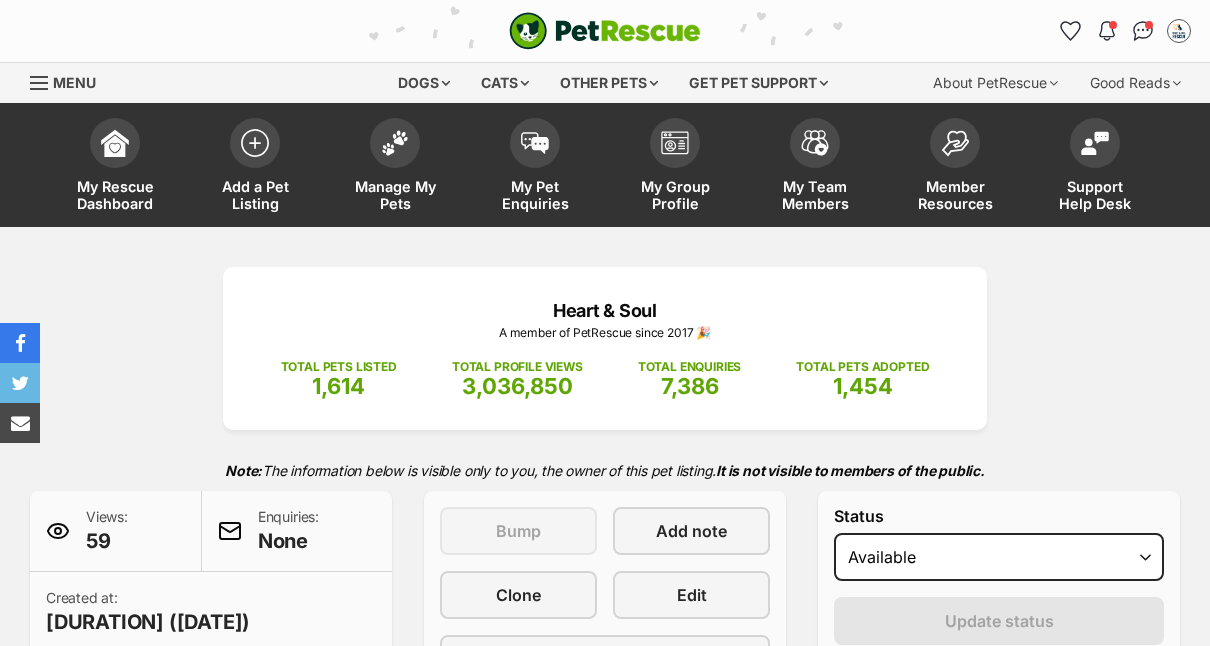 scroll, scrollTop: 0, scrollLeft: 0, axis: both 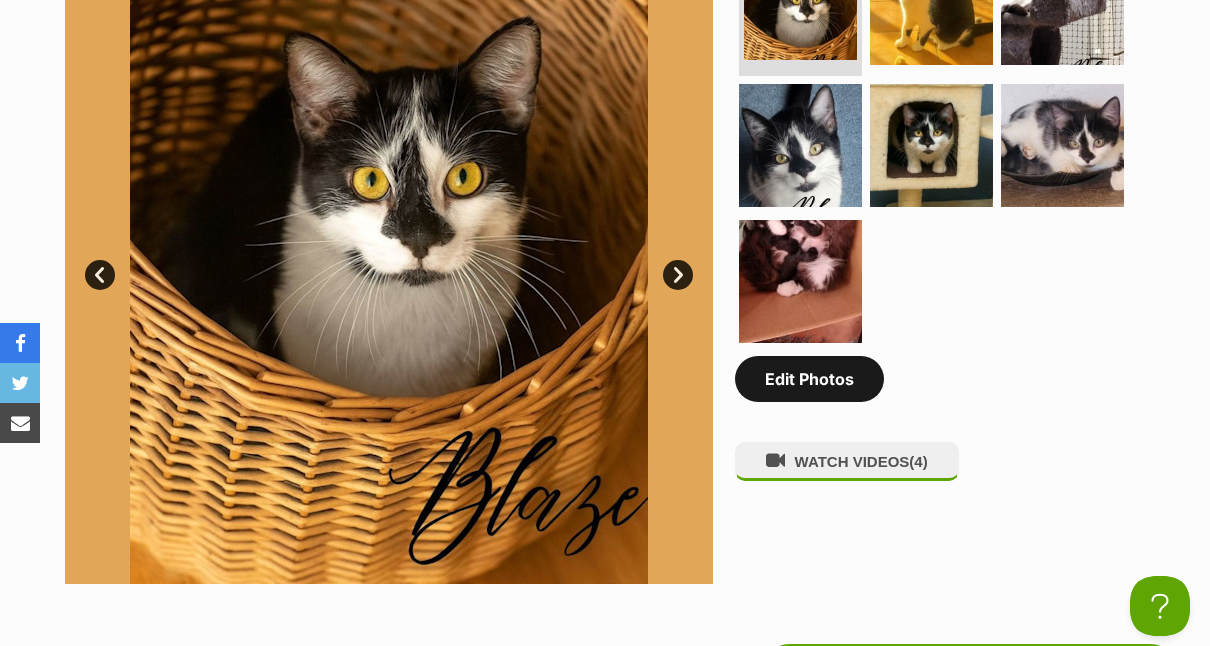 click on "Edit Photos" at bounding box center [809, 379] 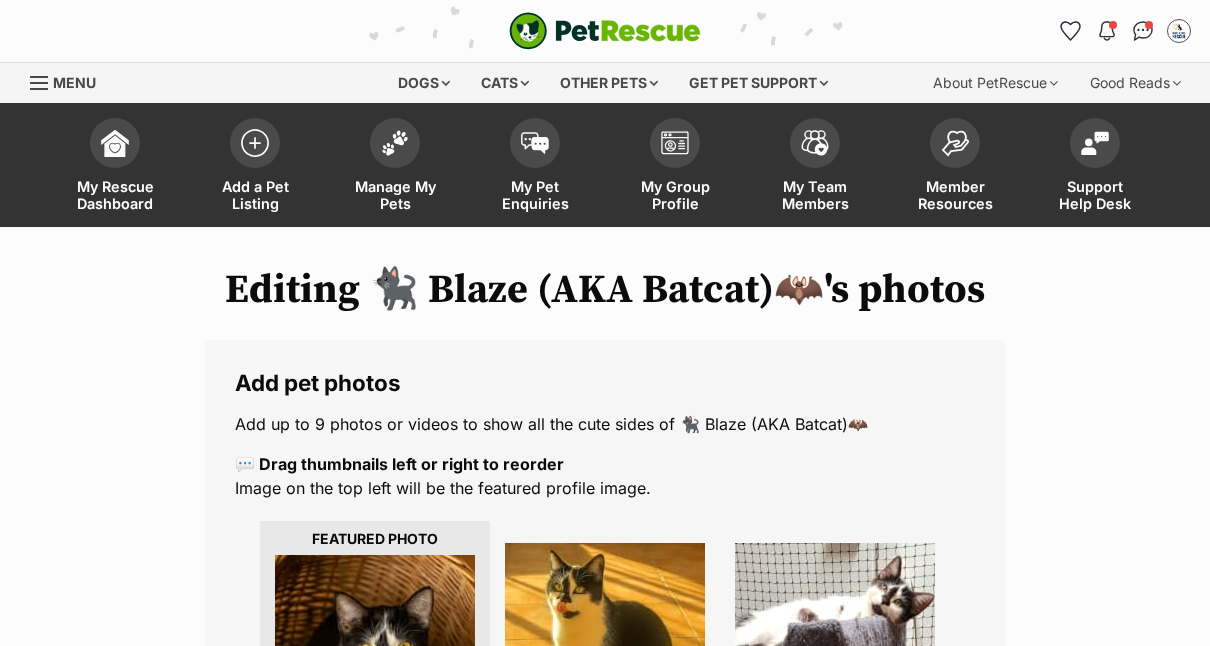 scroll, scrollTop: 0, scrollLeft: 0, axis: both 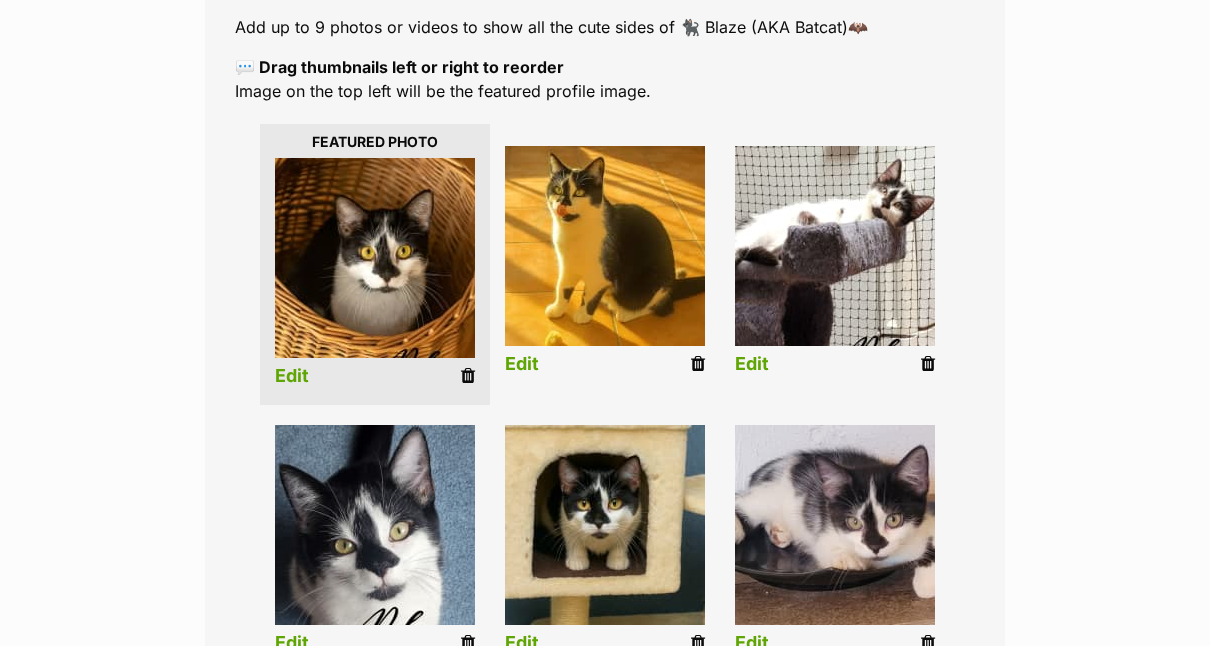 click on "Edit" at bounding box center (292, 376) 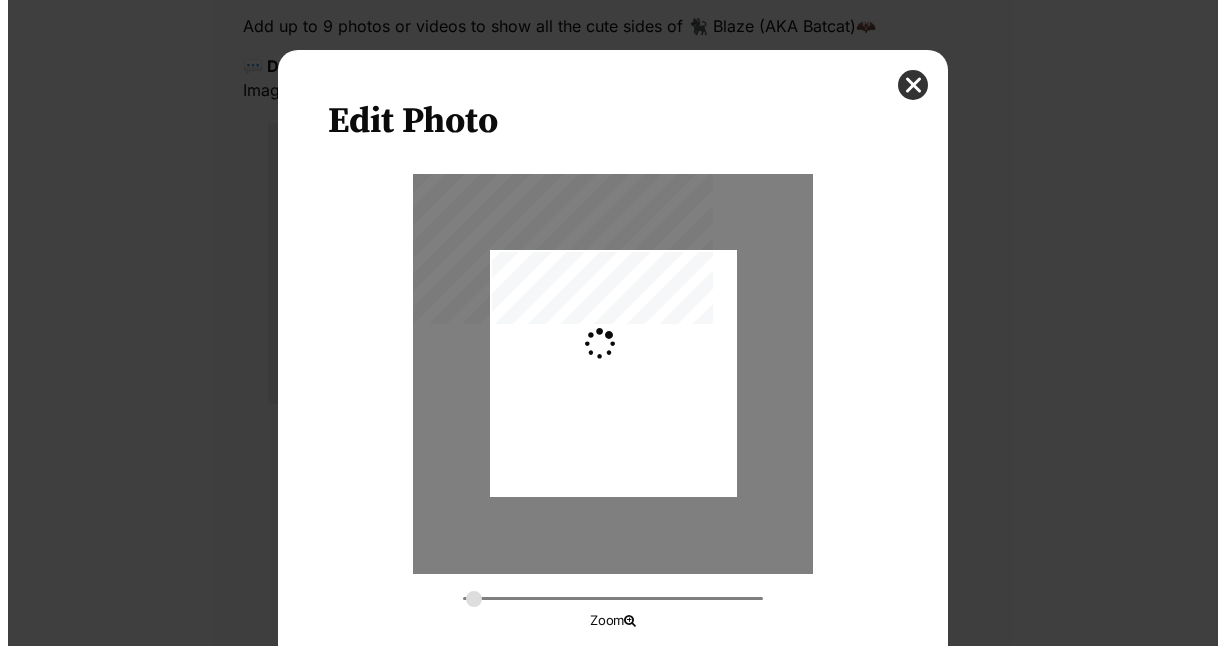 scroll, scrollTop: 0, scrollLeft: 0, axis: both 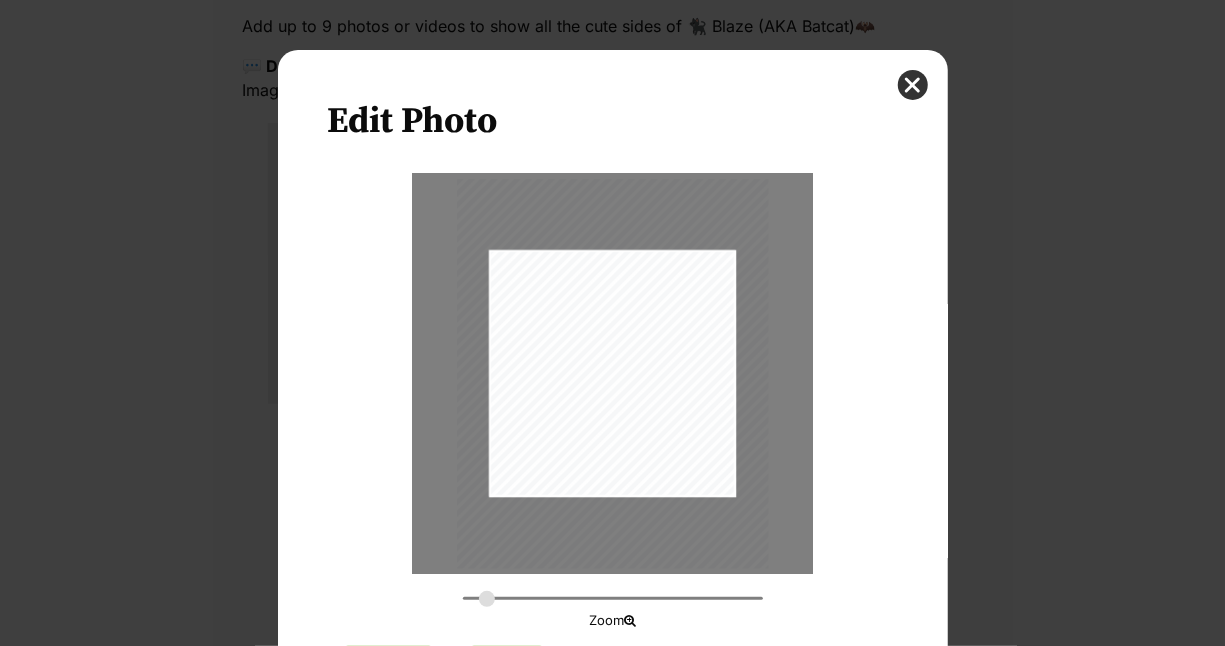 drag, startPoint x: 455, startPoint y: 596, endPoint x: 479, endPoint y: 596, distance: 24 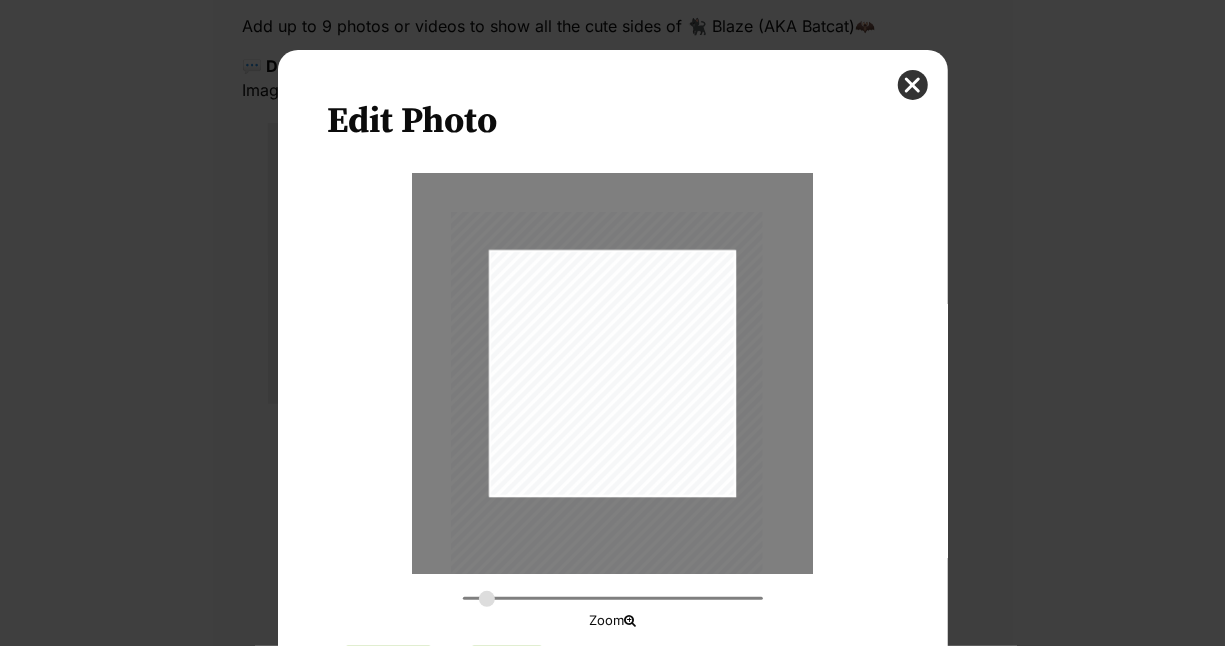 drag, startPoint x: 639, startPoint y: 331, endPoint x: 633, endPoint y: 364, distance: 33.54102 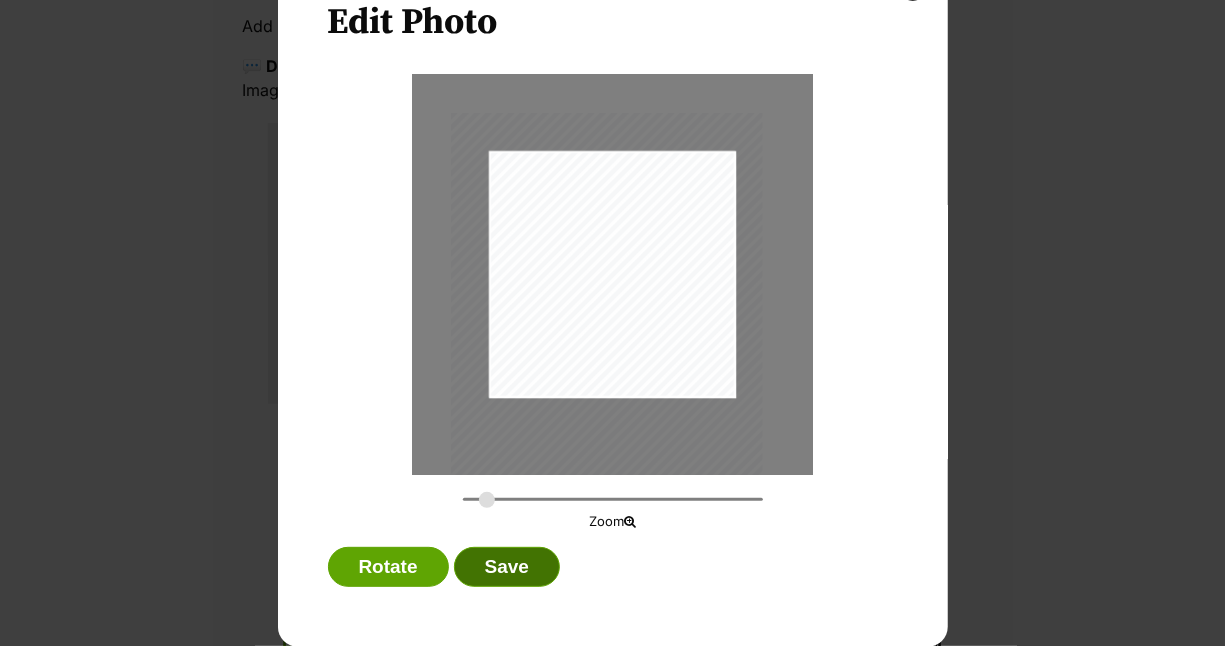 click on "Save" at bounding box center [507, 567] 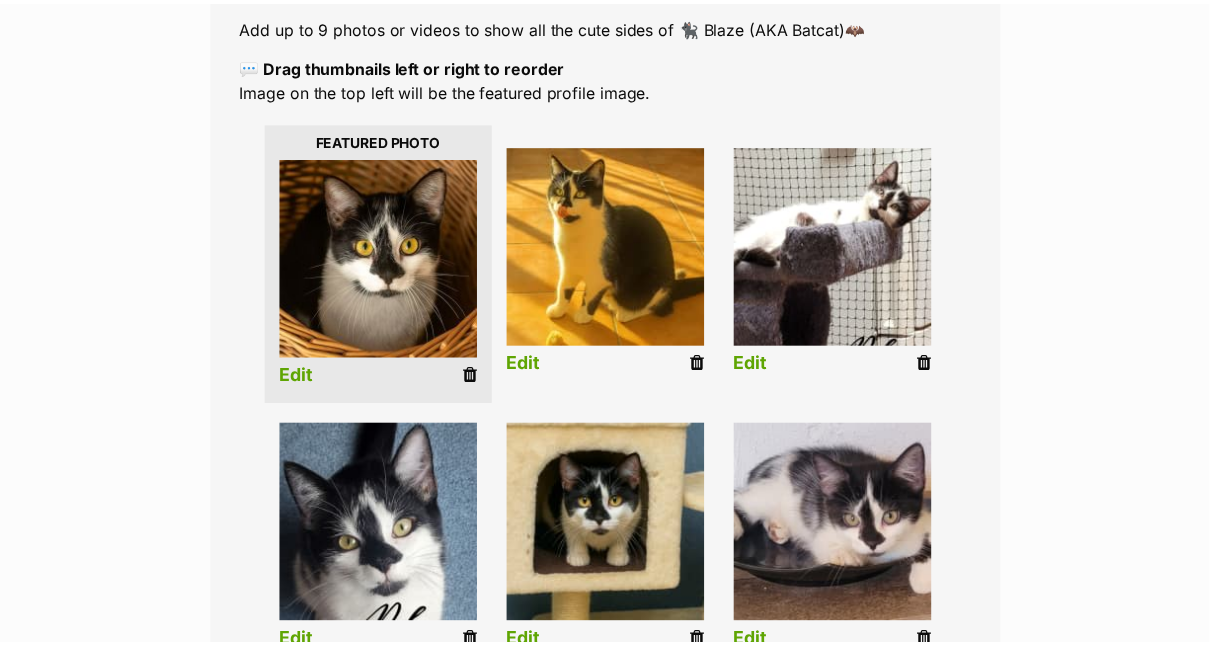 scroll, scrollTop: 397, scrollLeft: 0, axis: vertical 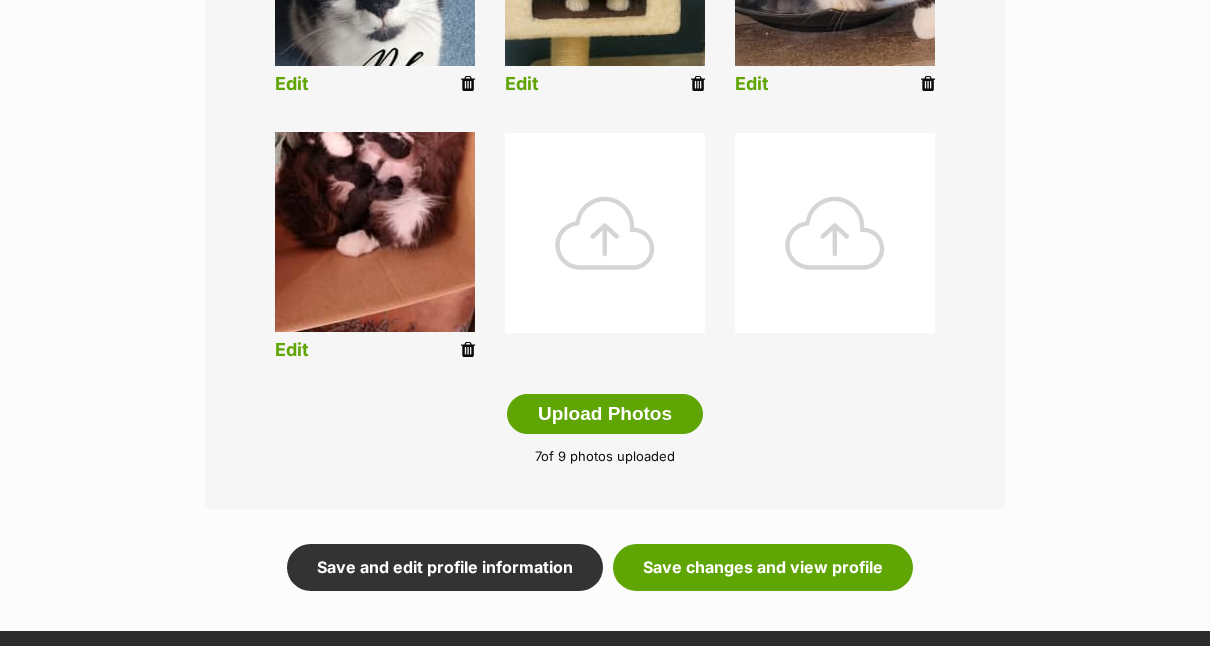 click on "Edit" at bounding box center (292, 350) 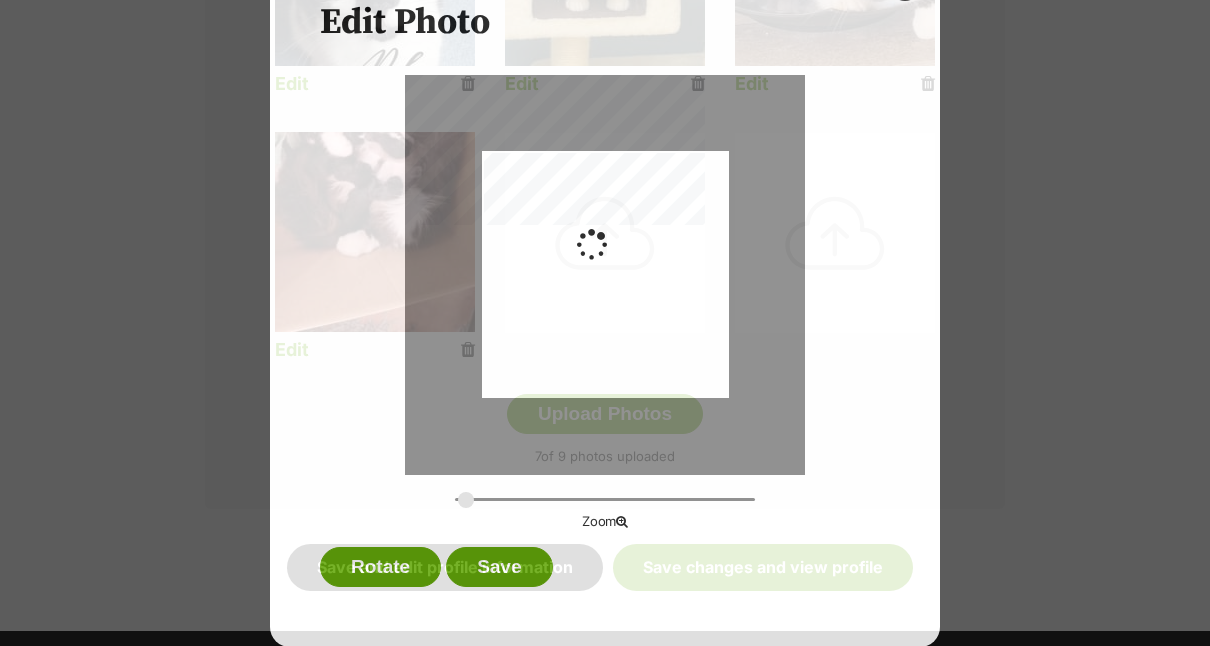 scroll, scrollTop: 0, scrollLeft: 0, axis: both 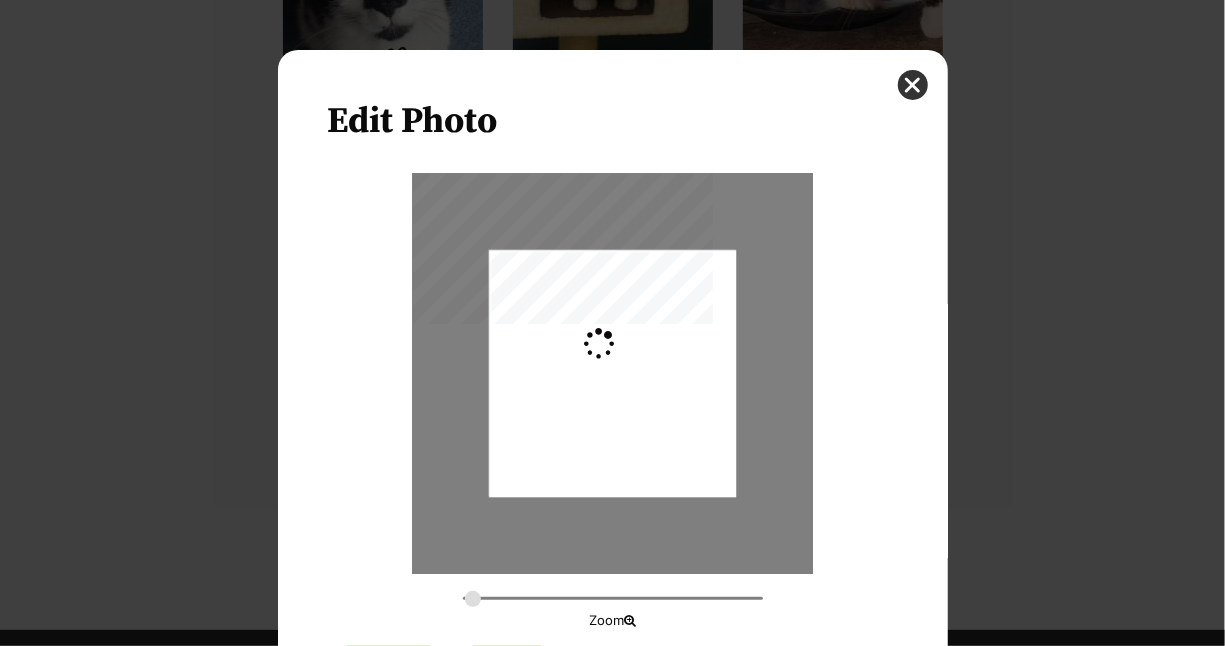 type on "0.2744" 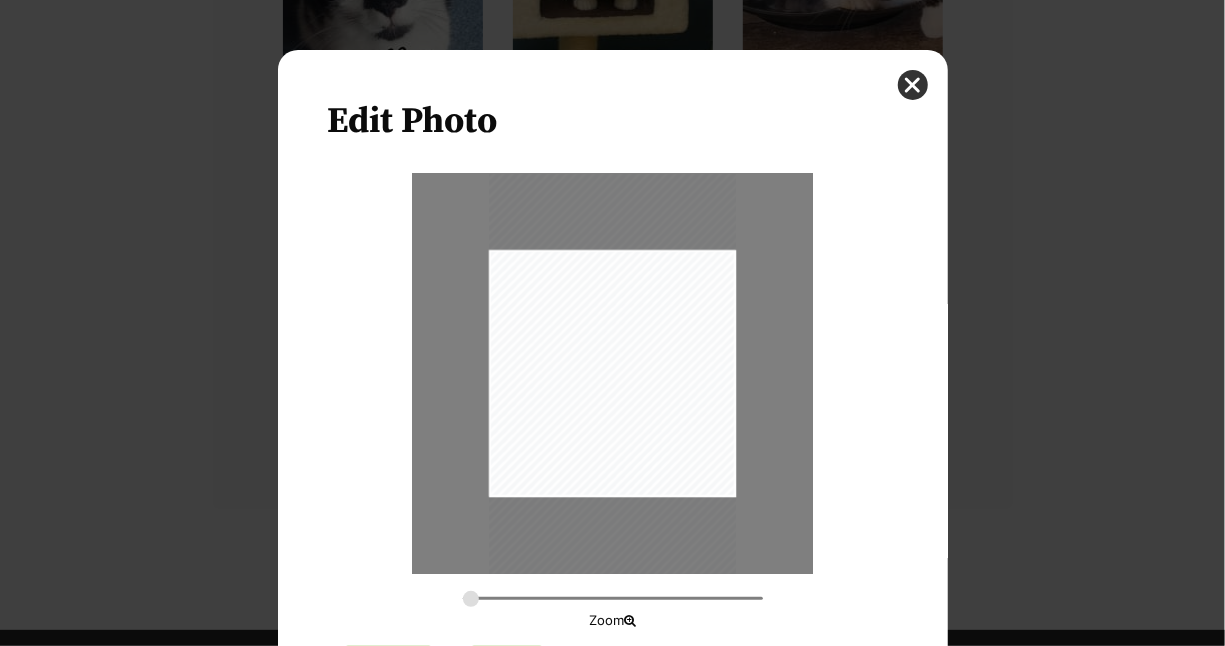drag, startPoint x: 645, startPoint y: 320, endPoint x: 633, endPoint y: 356, distance: 37.94733 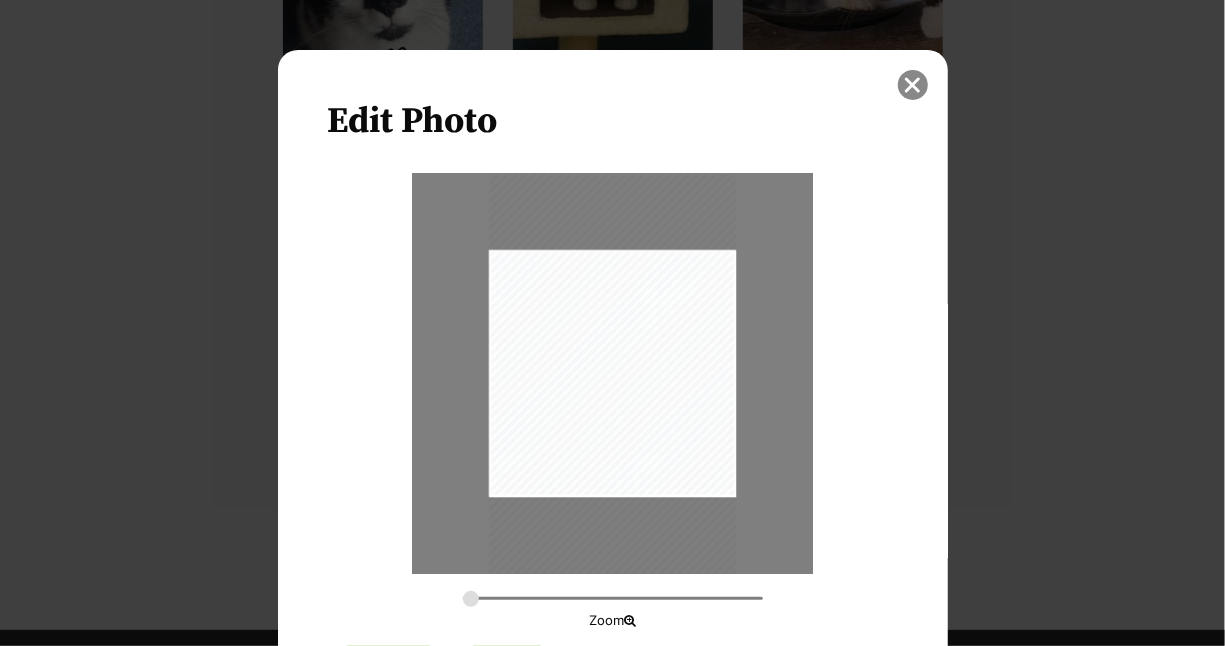 click at bounding box center (913, 85) 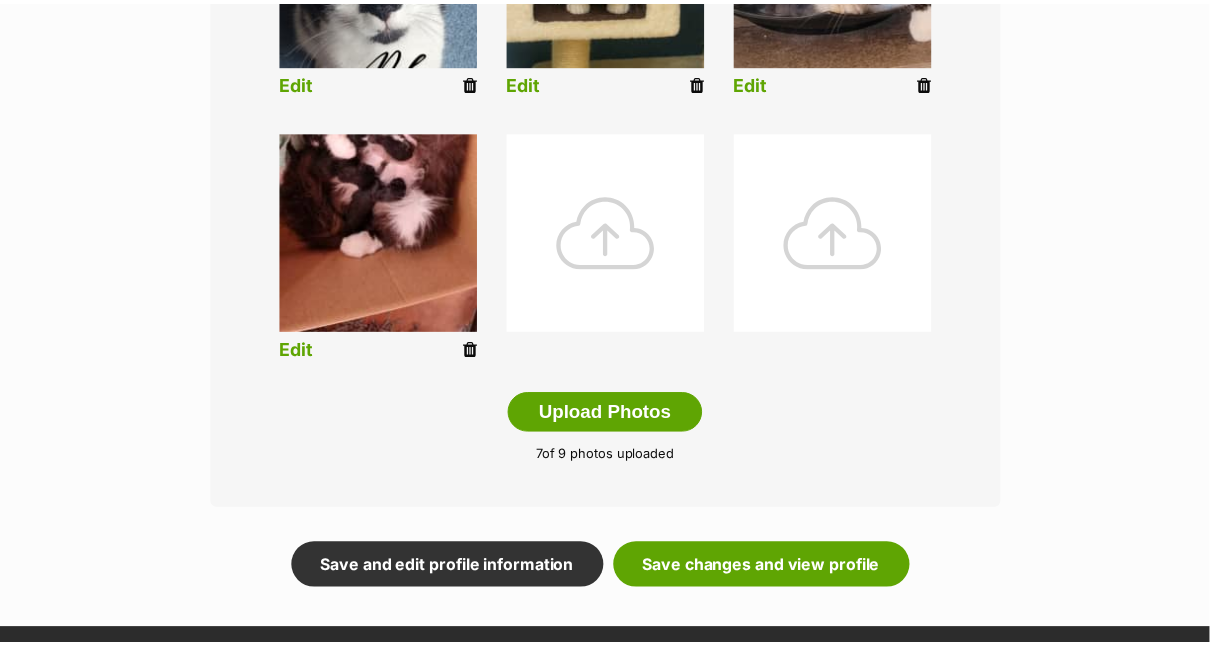 scroll, scrollTop: 956, scrollLeft: 0, axis: vertical 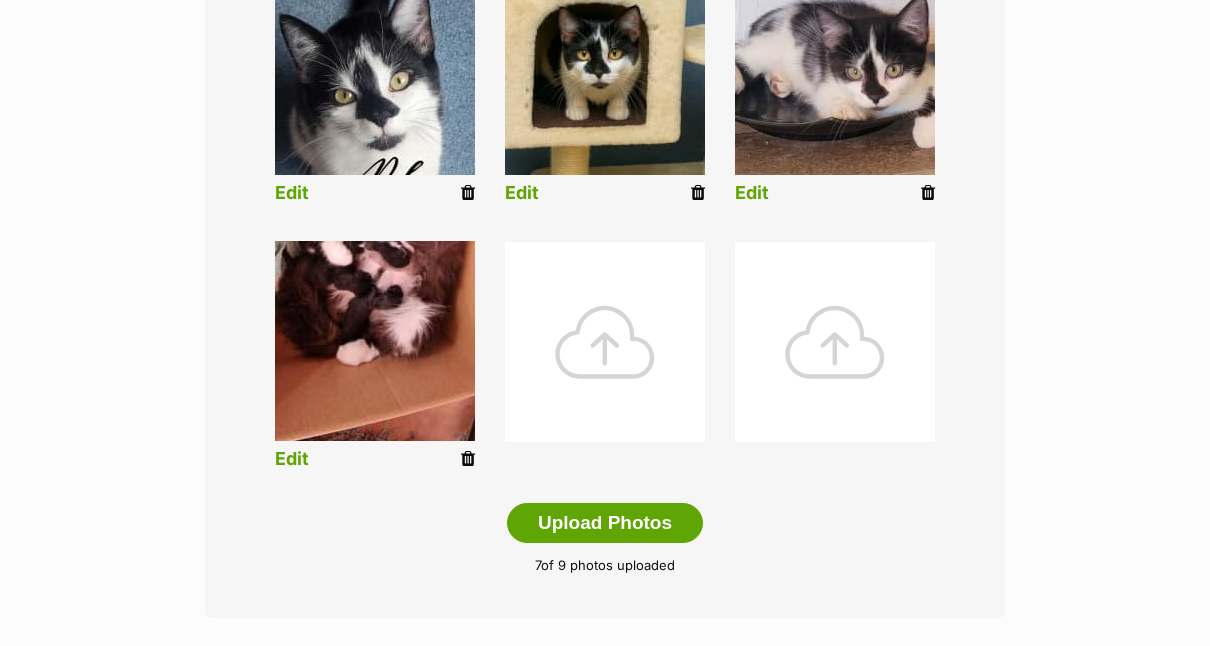 click at bounding box center (468, 459) 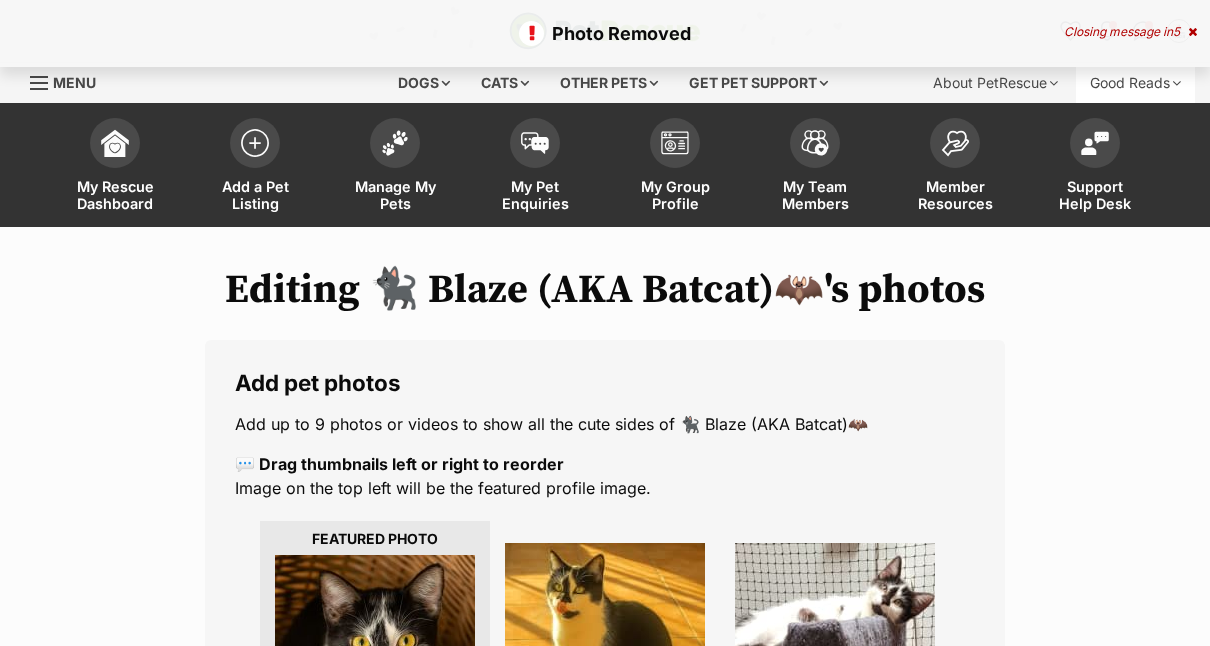 scroll, scrollTop: 0, scrollLeft: 0, axis: both 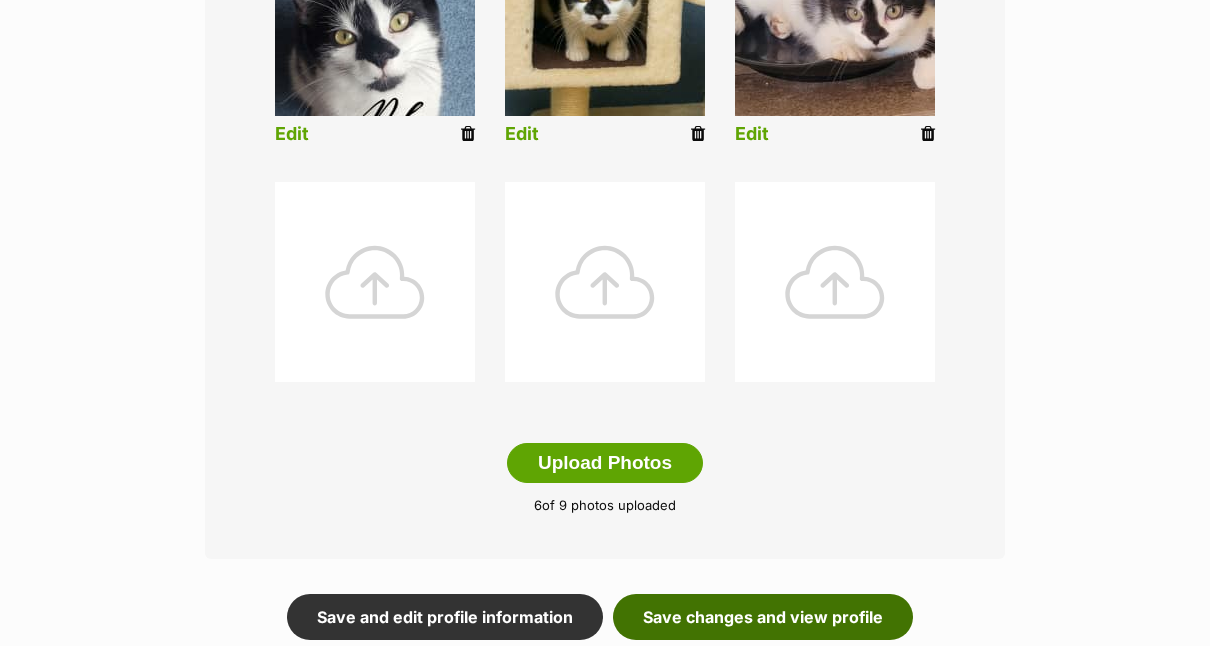 click on "Save changes and view profile" at bounding box center [763, 617] 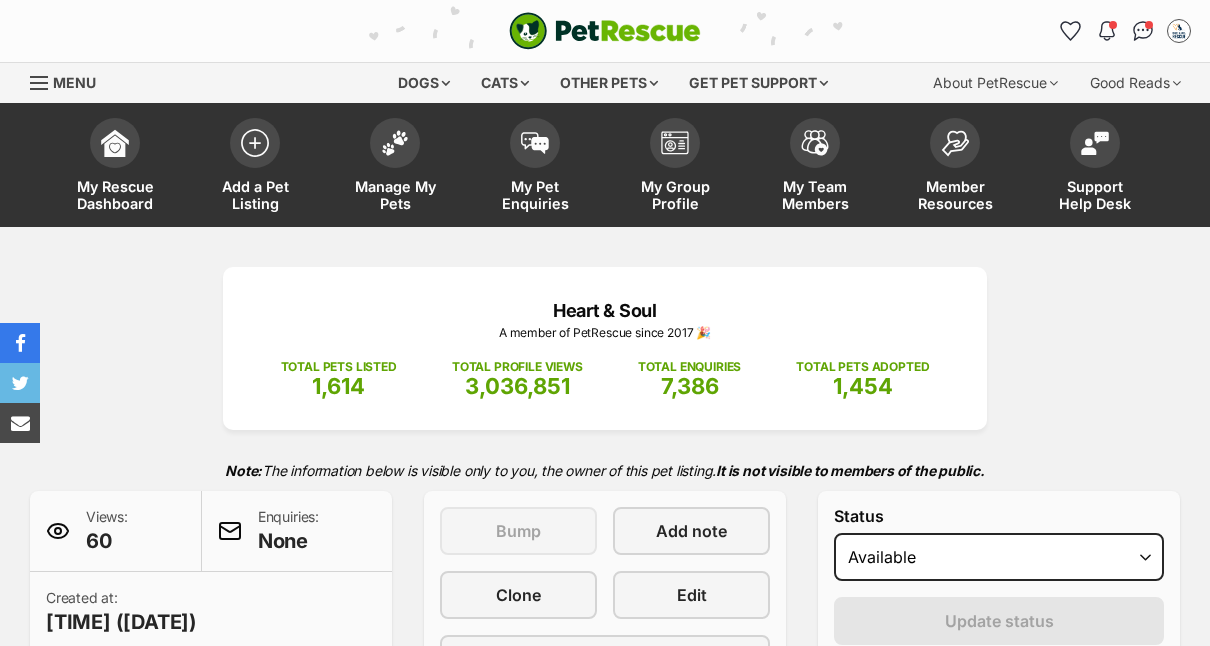scroll, scrollTop: 0, scrollLeft: 0, axis: both 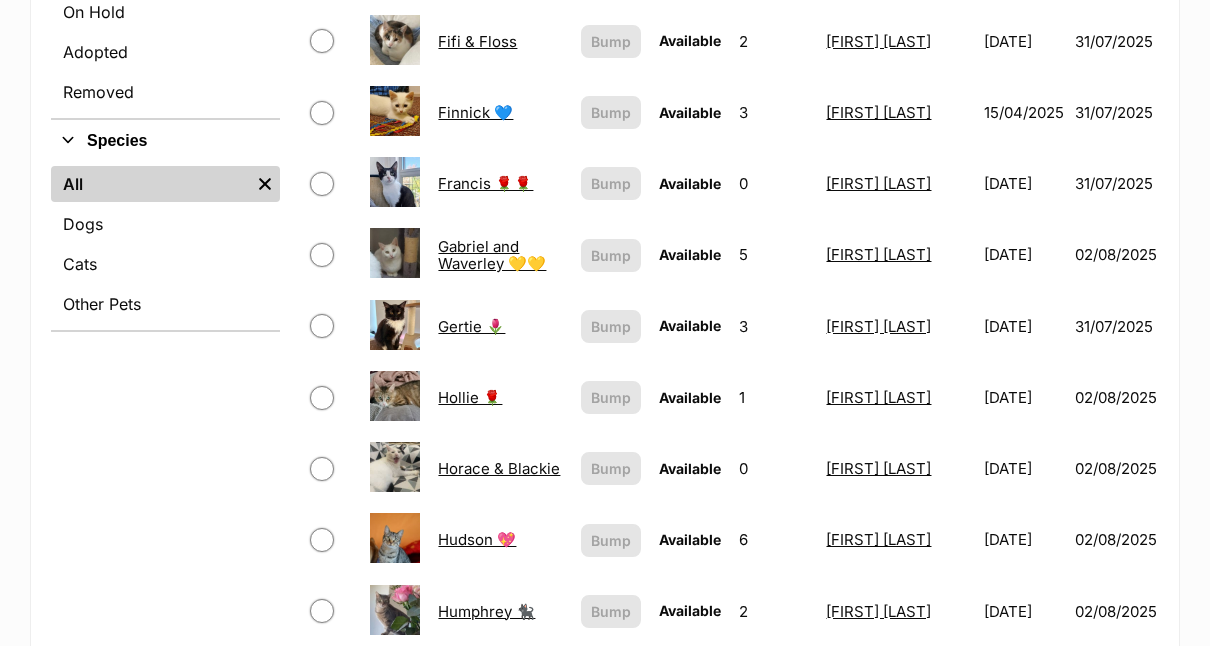 click on "Hollie 🌹" at bounding box center [470, 397] 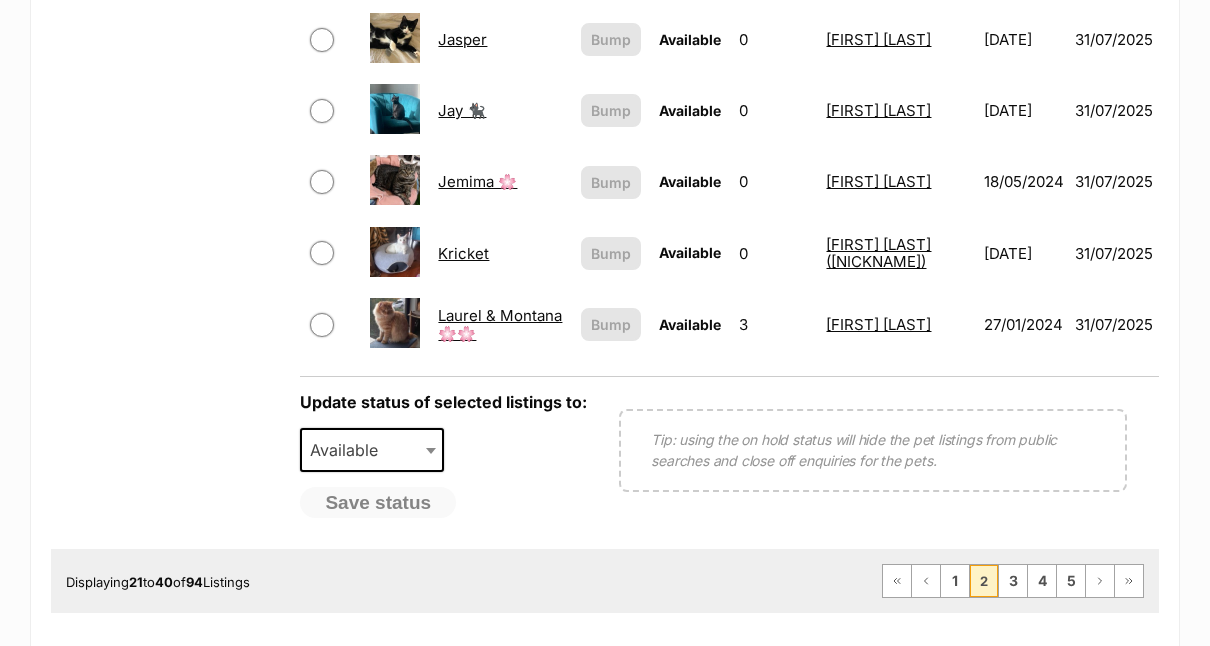 scroll, scrollTop: 1698, scrollLeft: 0, axis: vertical 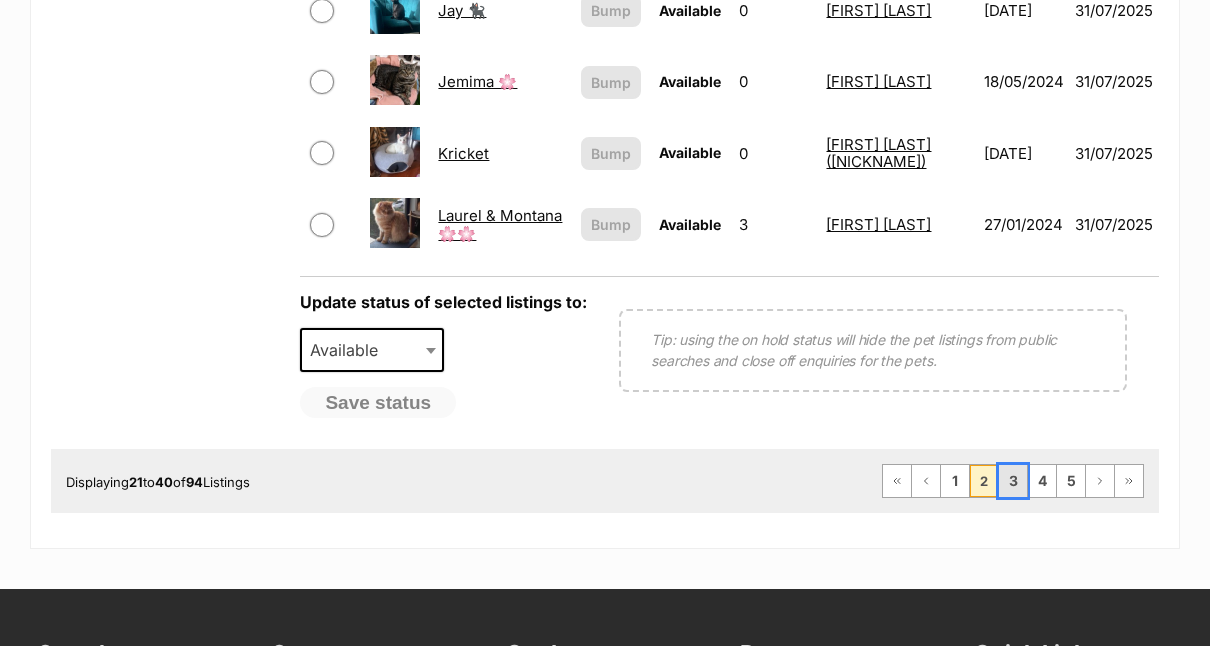 click on "3" at bounding box center (1013, 481) 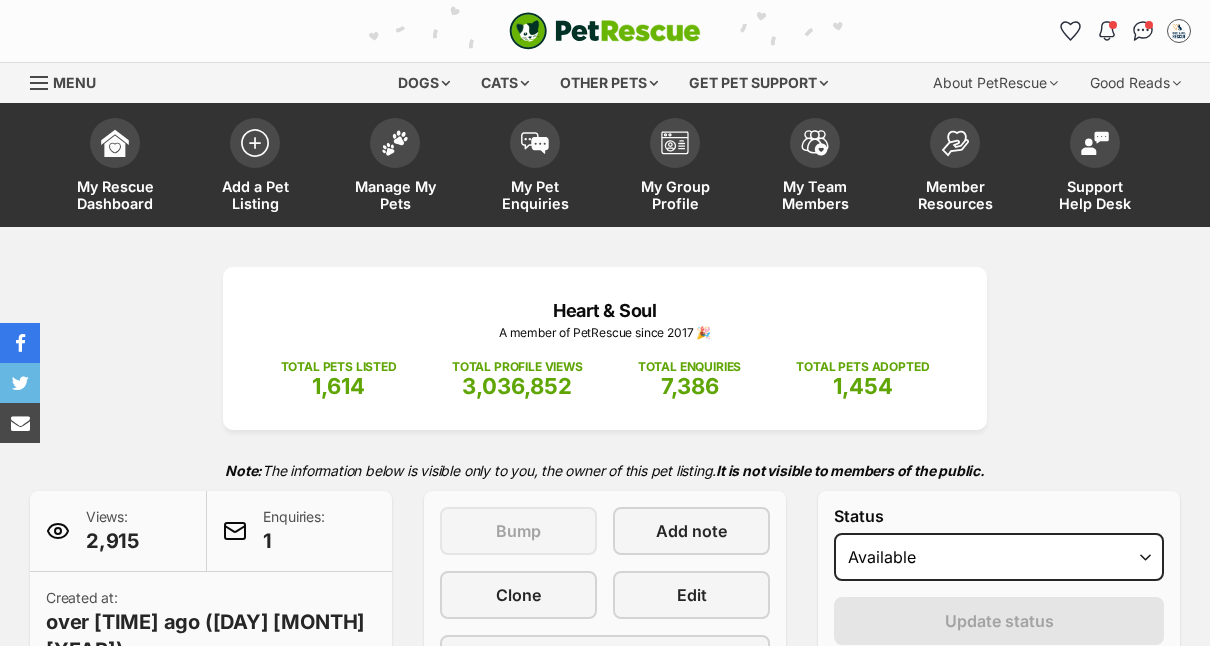 scroll, scrollTop: 0, scrollLeft: 0, axis: both 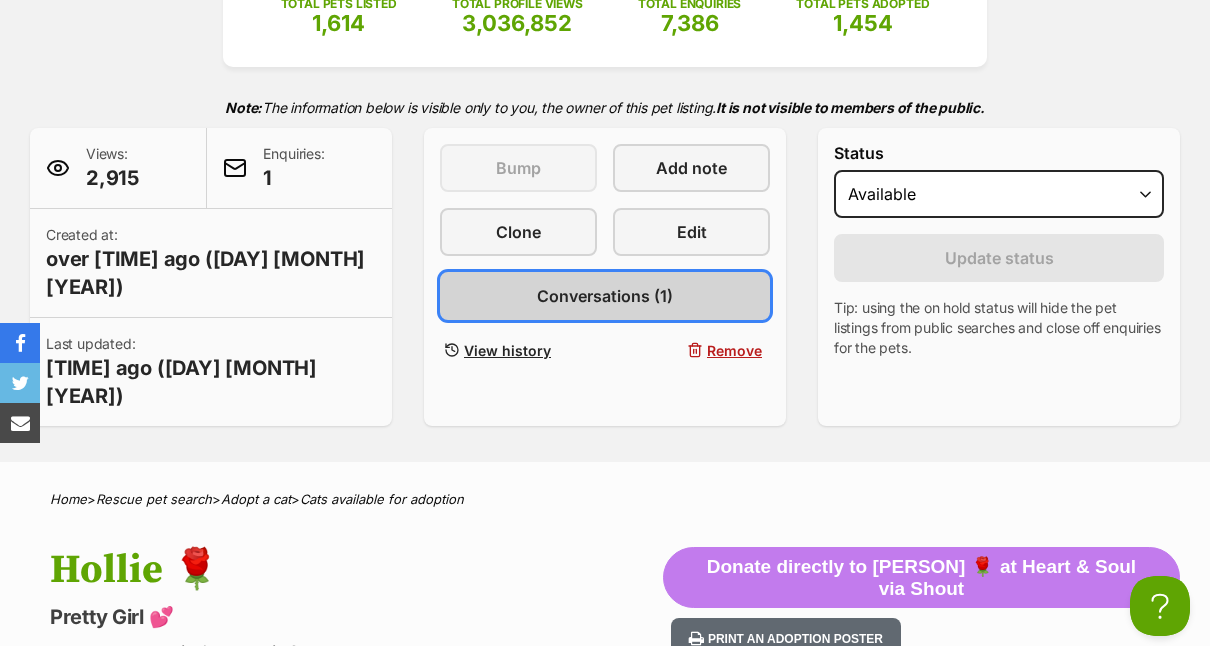 click on "Conversations (1)" at bounding box center (605, 296) 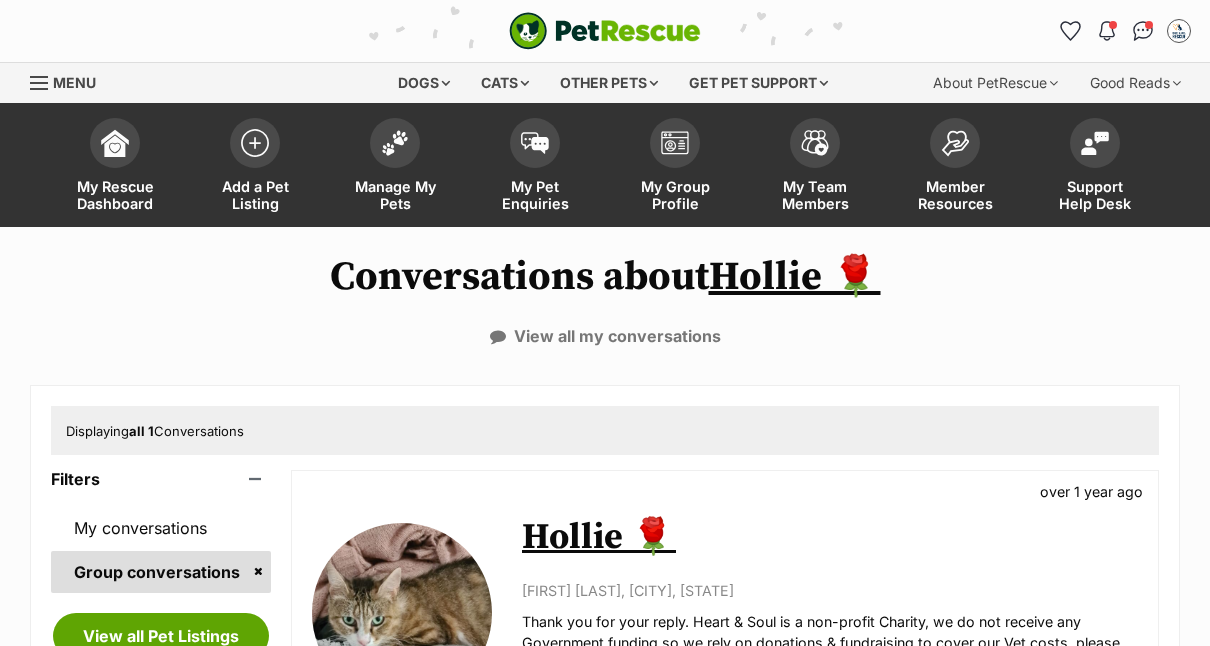 scroll, scrollTop: 0, scrollLeft: 0, axis: both 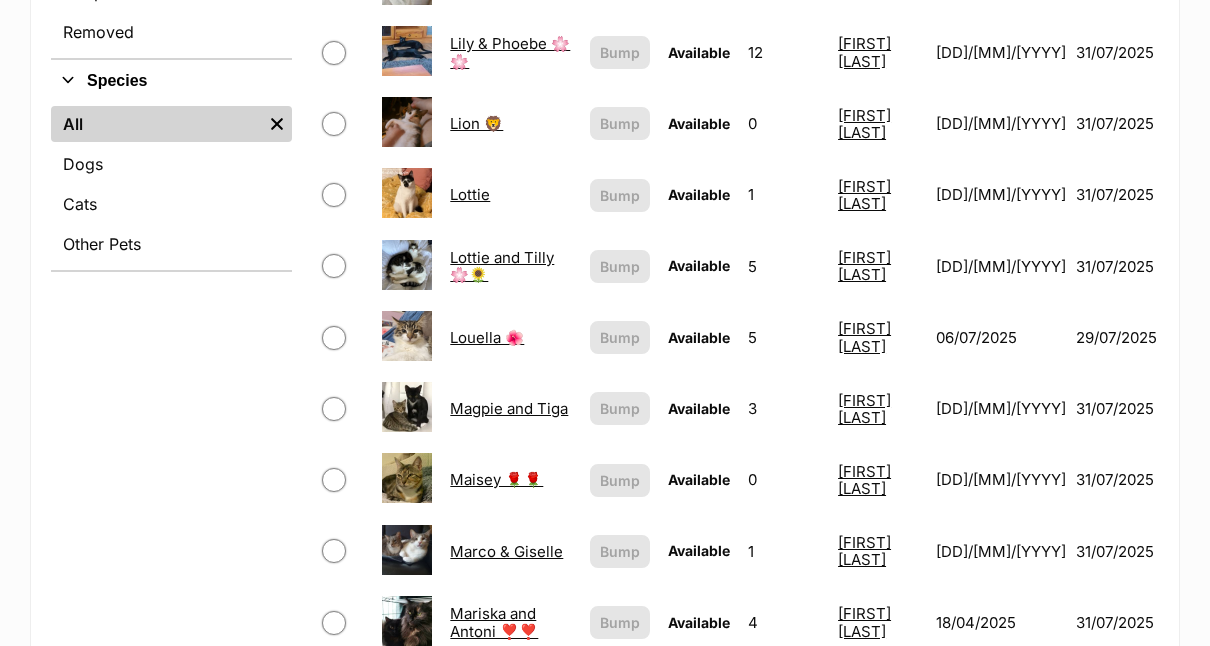 click on "Louella 🌺" at bounding box center [487, 337] 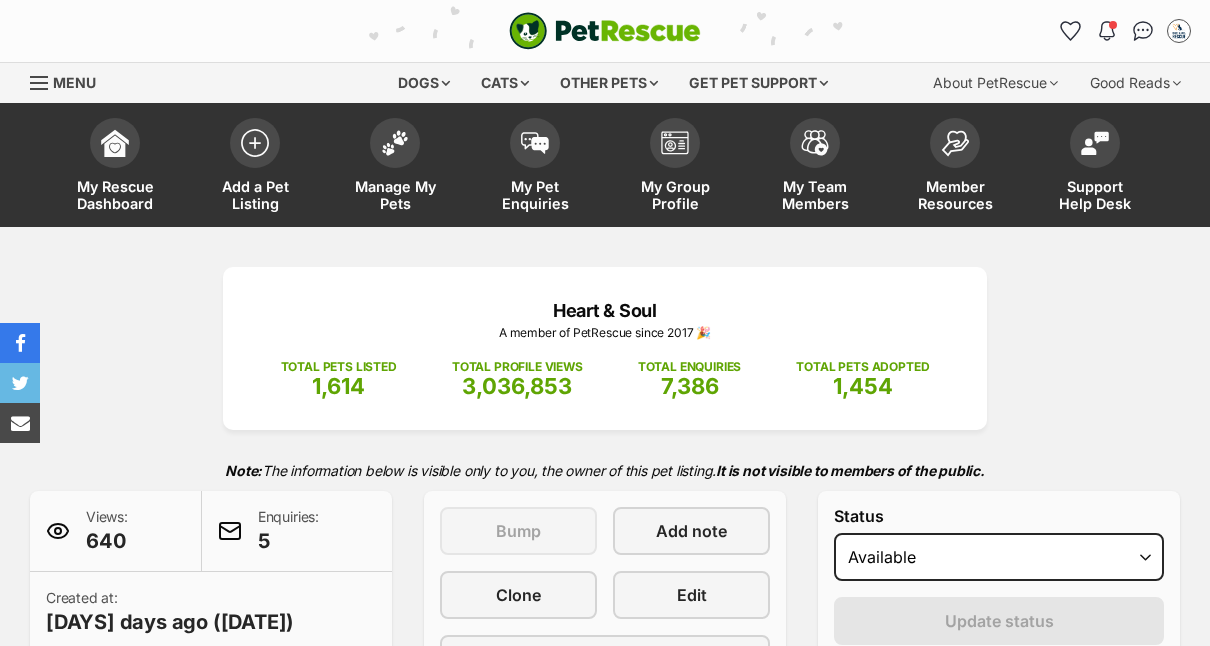 scroll, scrollTop: 381, scrollLeft: 0, axis: vertical 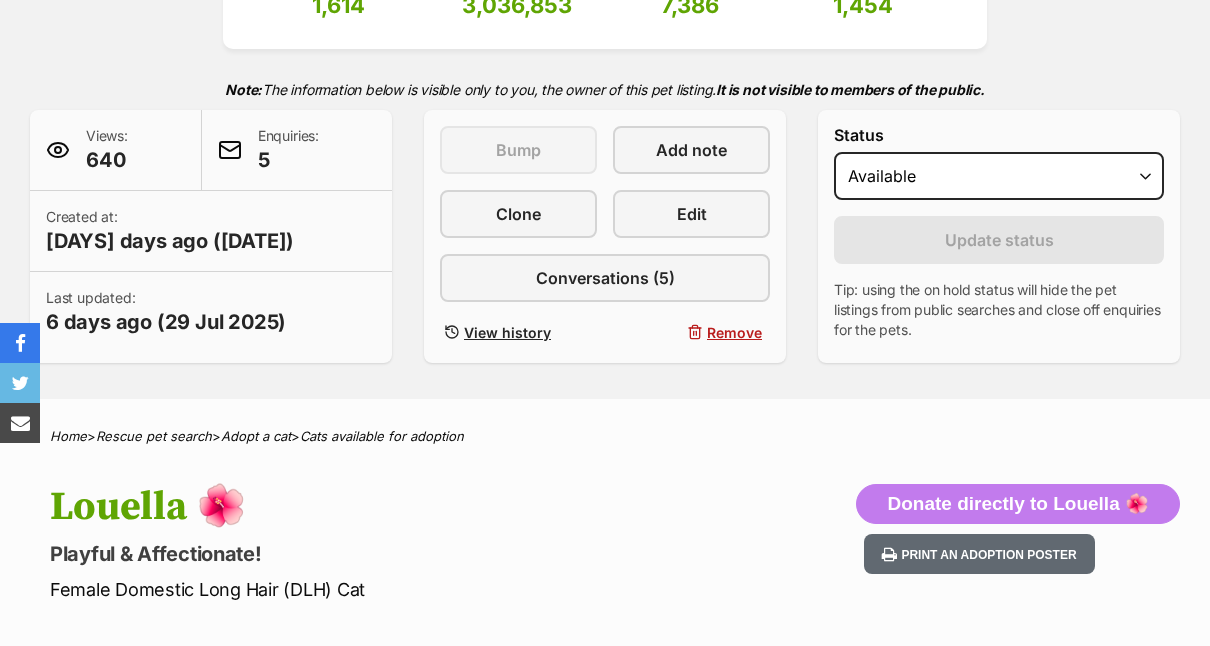 click on "Conversations (5)" at bounding box center [605, 278] 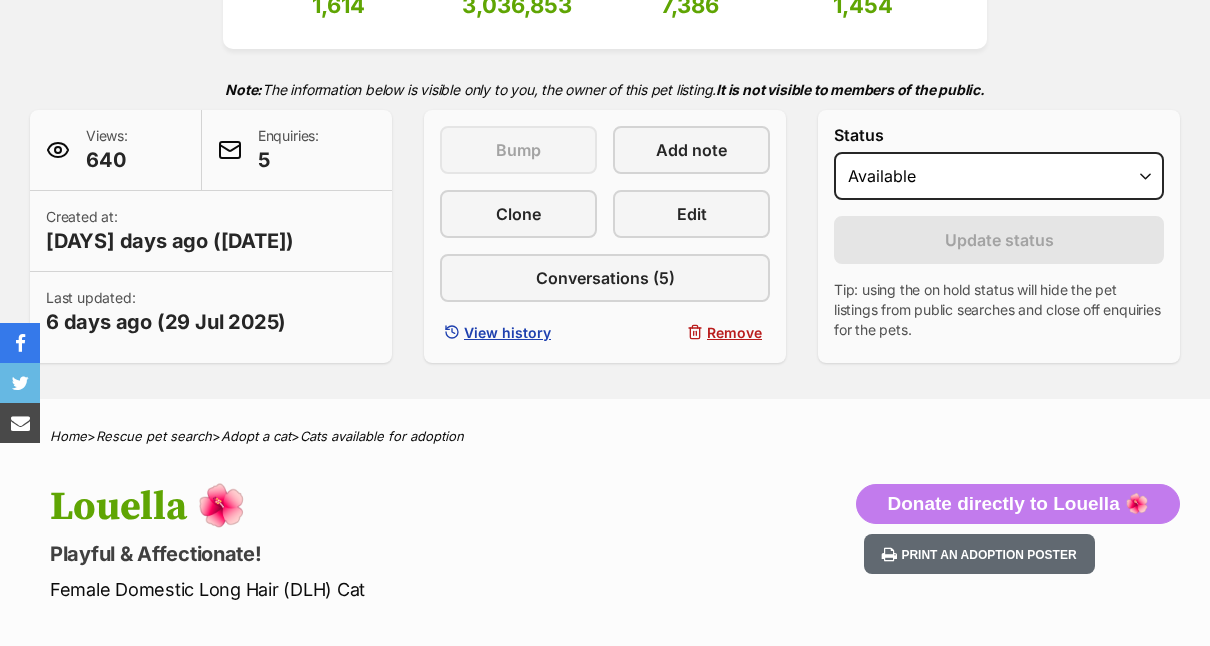 scroll, scrollTop: 0, scrollLeft: 0, axis: both 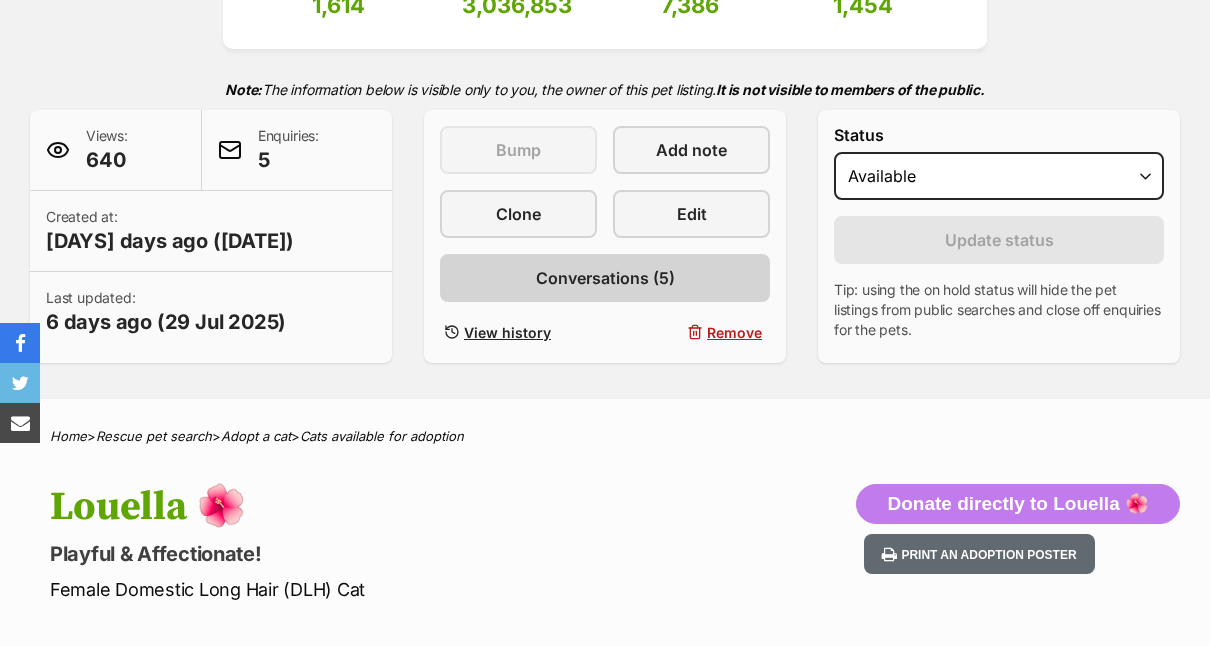 click on "Conversations (5)" at bounding box center (605, 278) 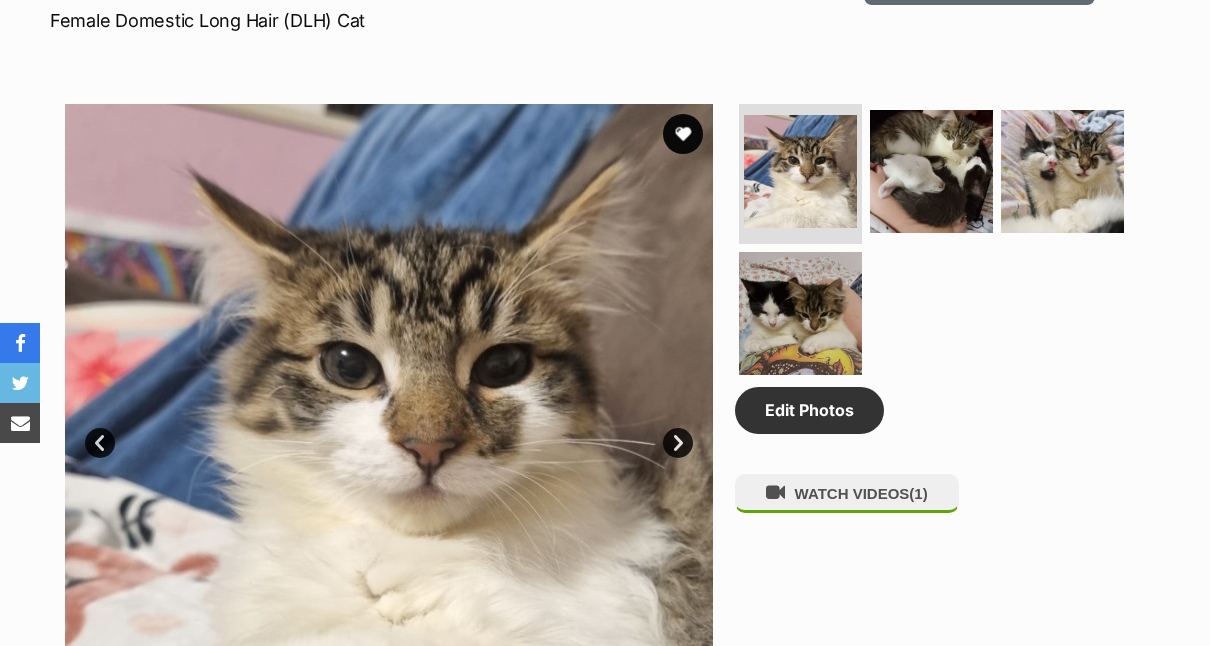 scroll, scrollTop: 992, scrollLeft: 0, axis: vertical 